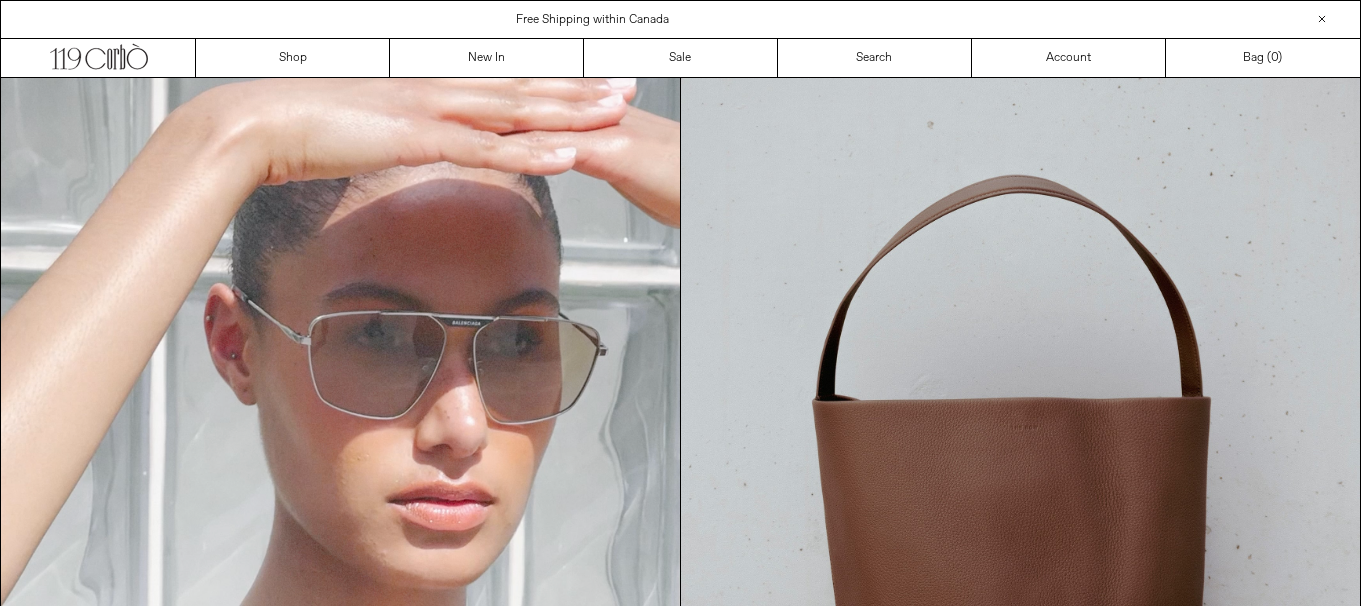 scroll, scrollTop: 0, scrollLeft: 0, axis: both 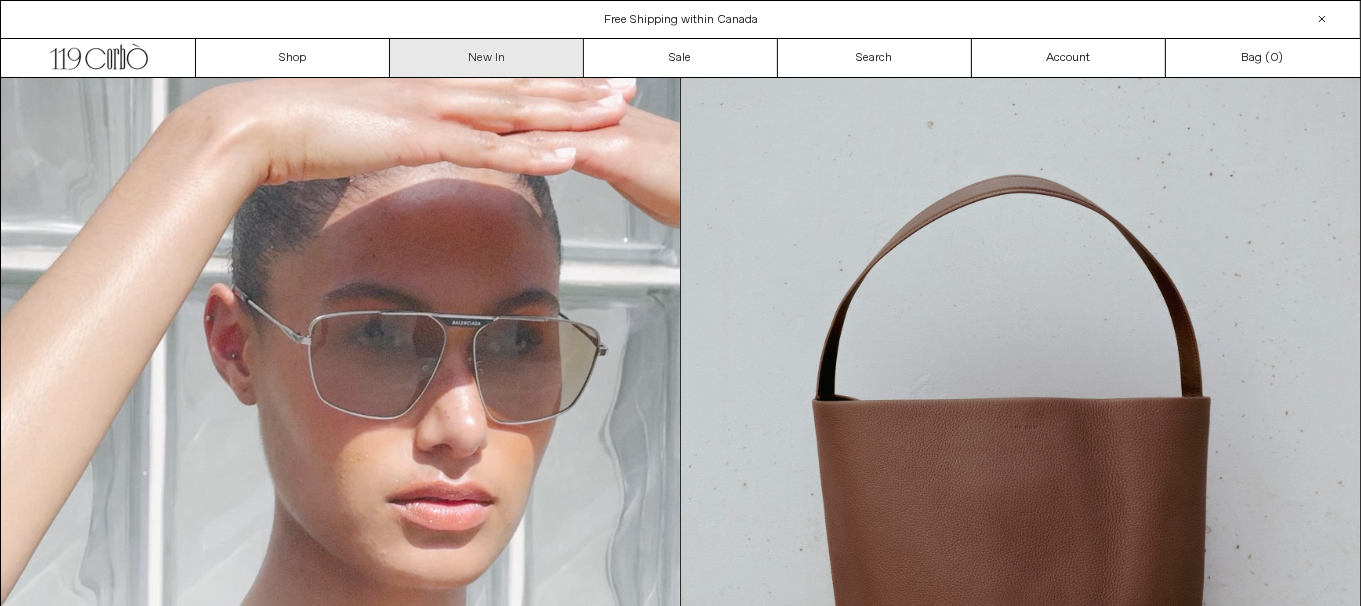 click on "New In" at bounding box center (487, 58) 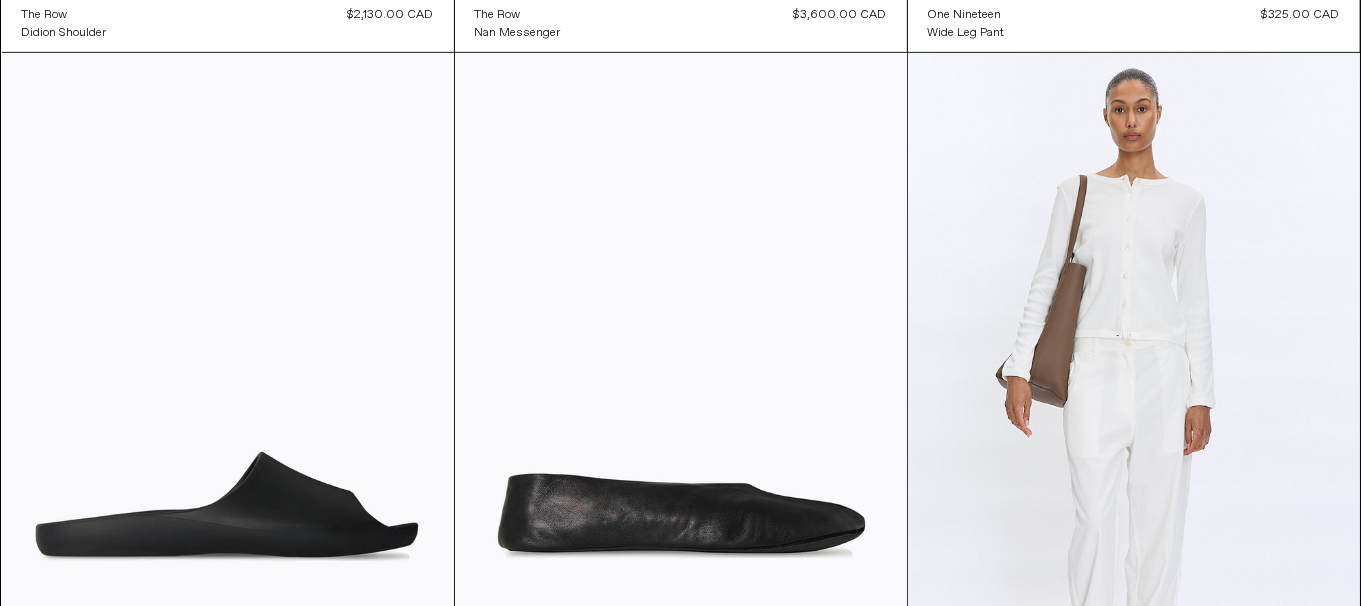 scroll, scrollTop: 1099, scrollLeft: 0, axis: vertical 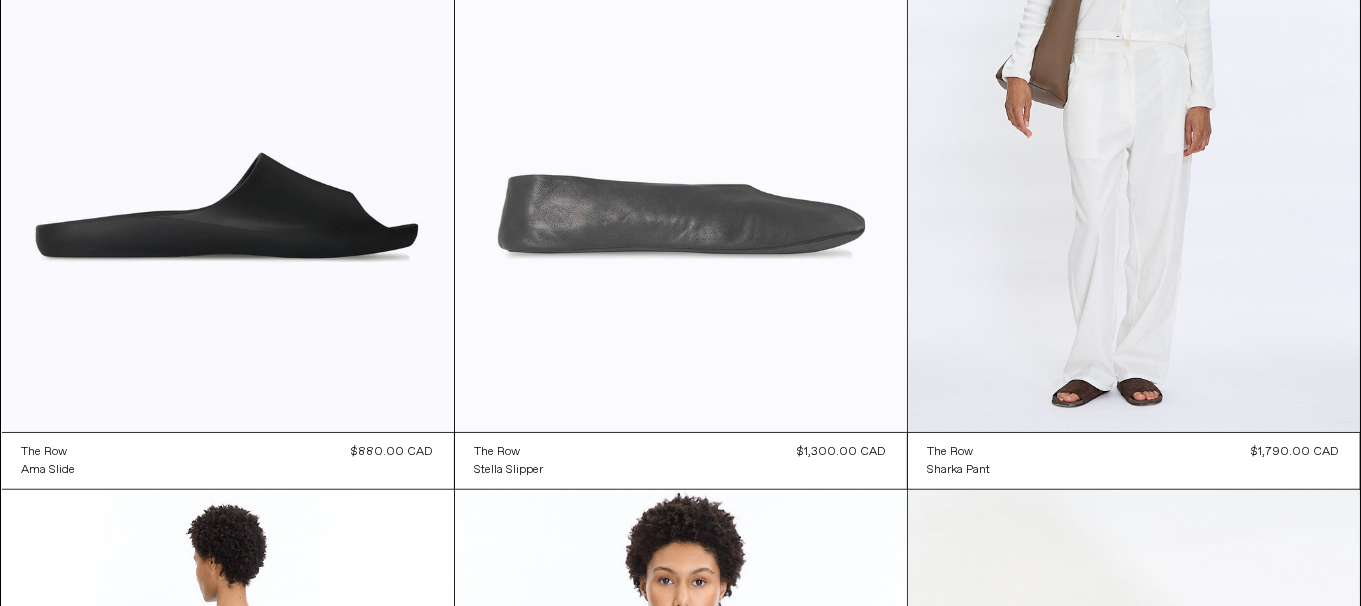 click at bounding box center (681, 93) 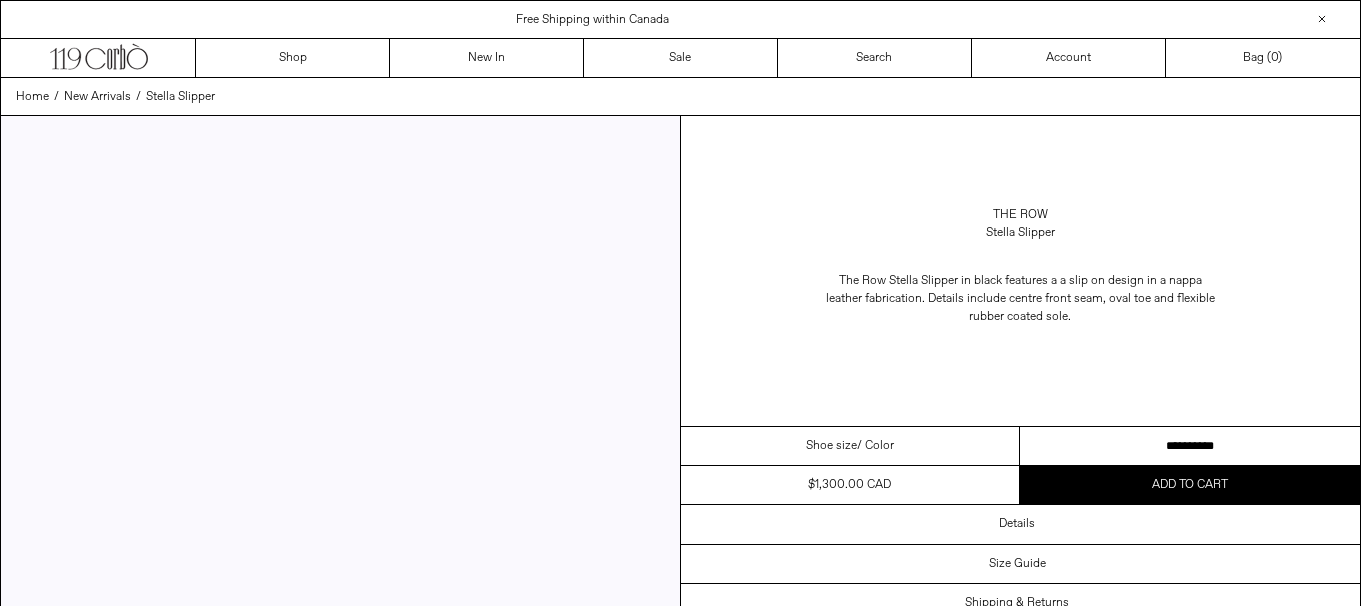 scroll, scrollTop: 0, scrollLeft: 0, axis: both 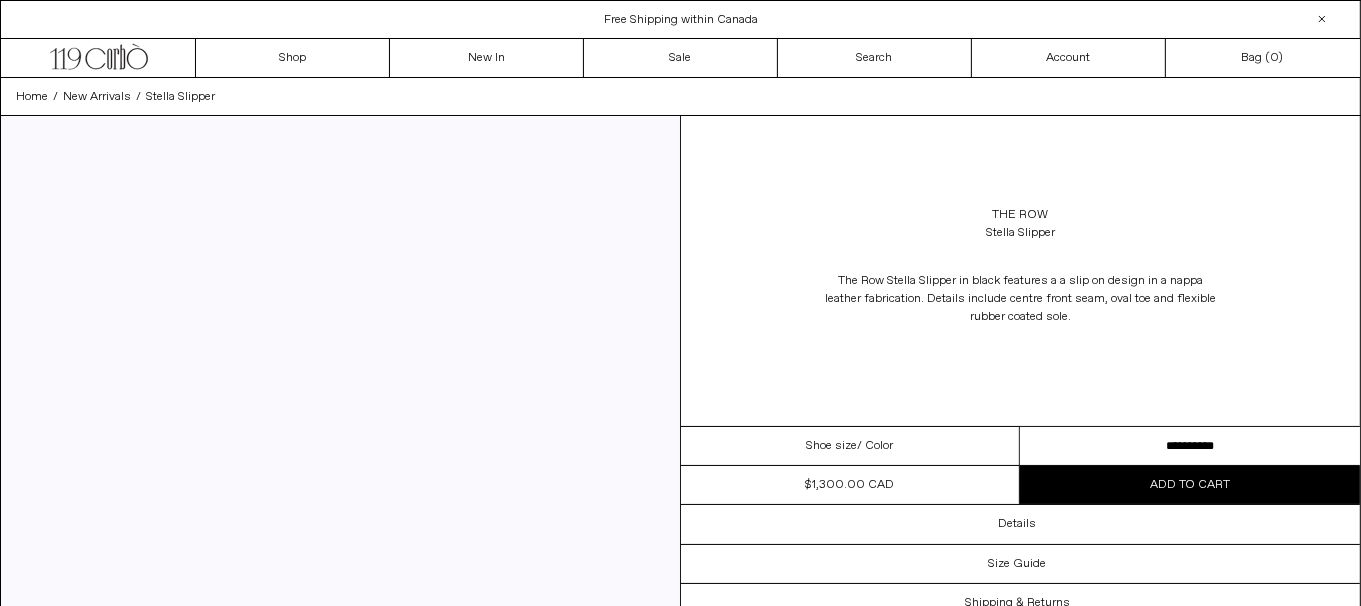 click on "**********" at bounding box center [1190, 446] 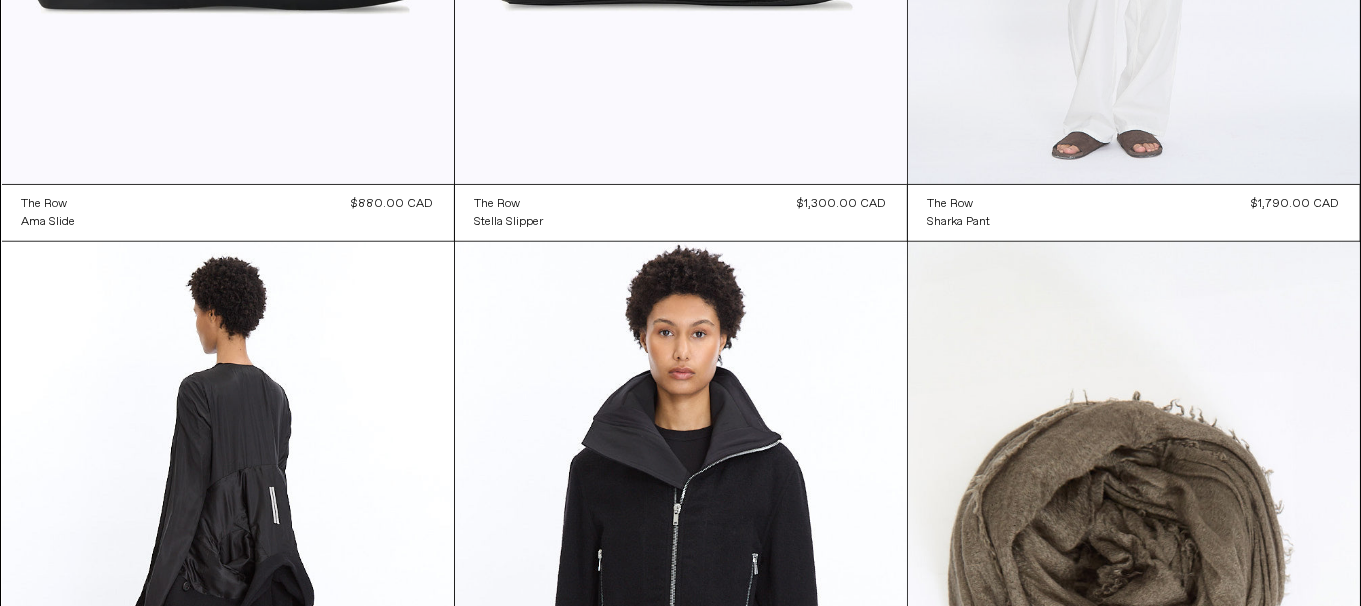 scroll, scrollTop: 1499, scrollLeft: 0, axis: vertical 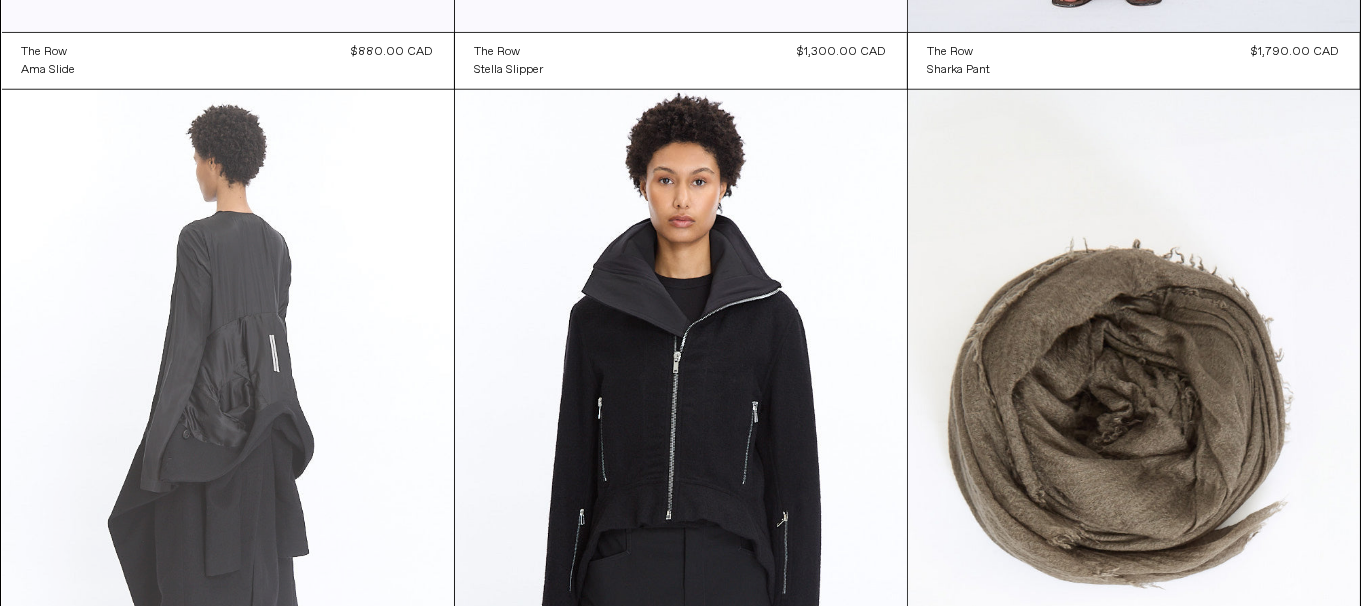 click at bounding box center (228, 429) 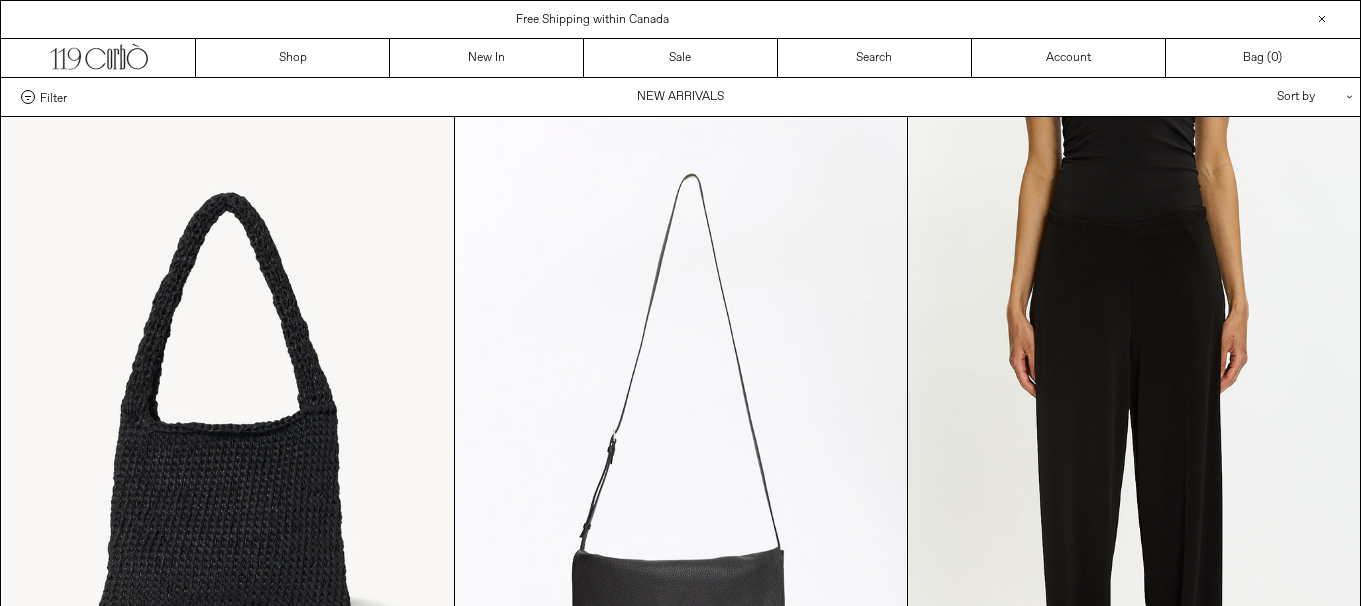 scroll, scrollTop: 1499, scrollLeft: 0, axis: vertical 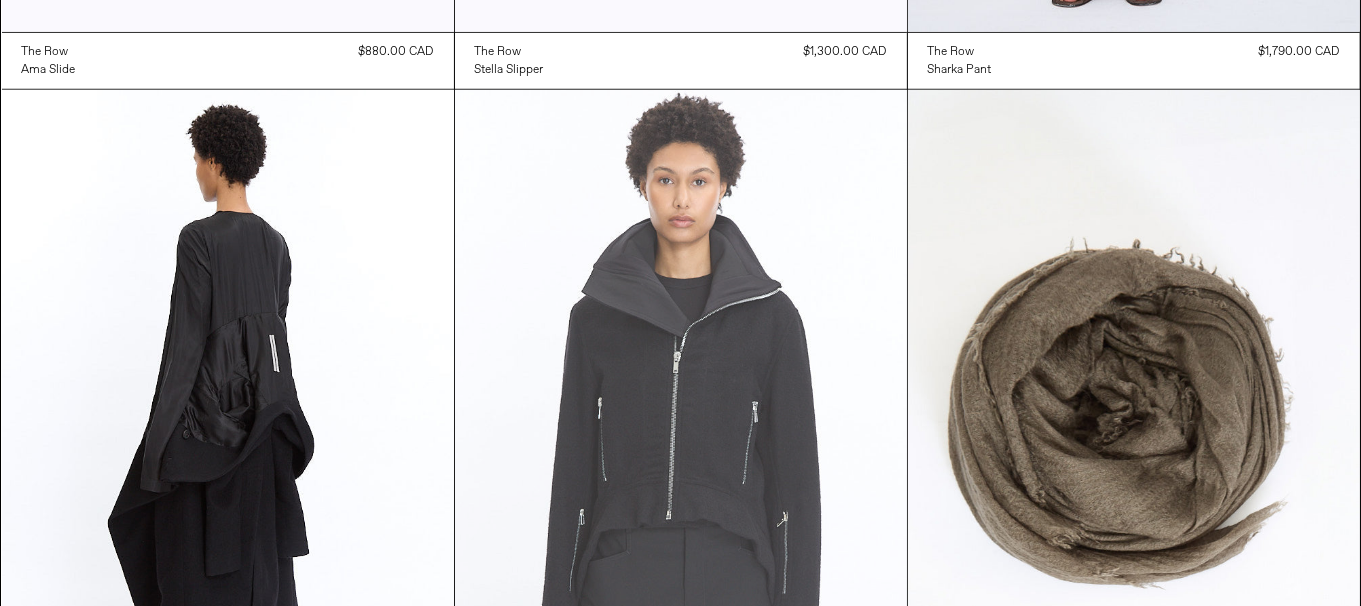 click at bounding box center [681, 429] 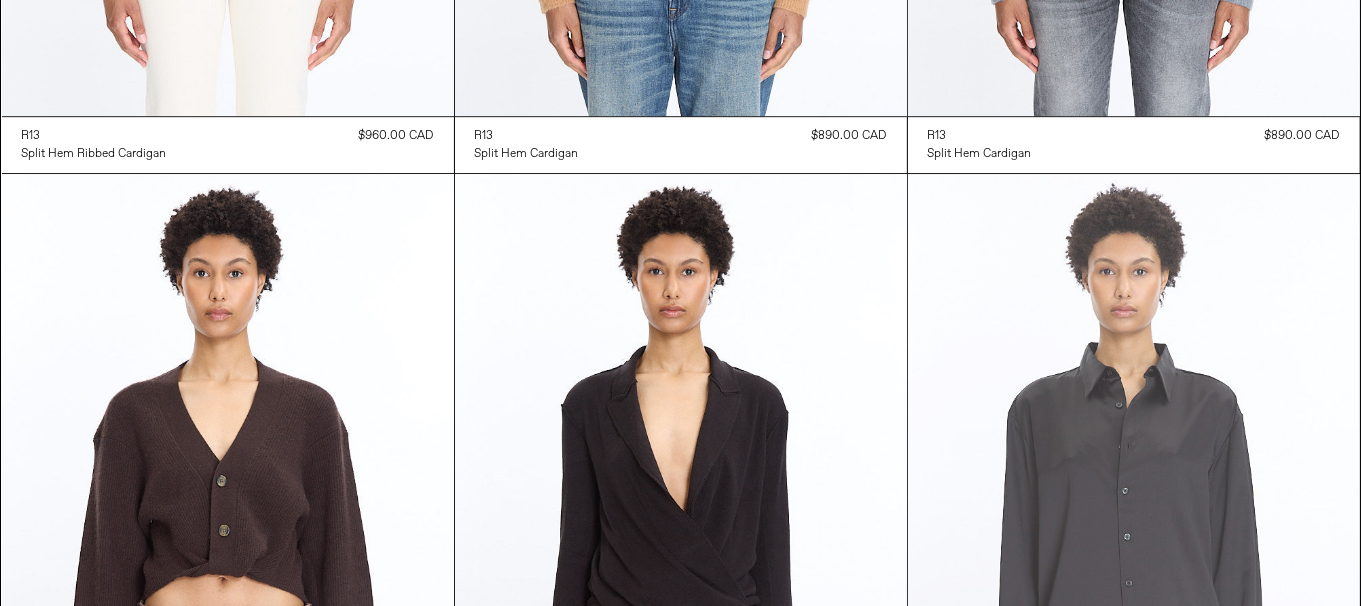 scroll, scrollTop: 6116, scrollLeft: 0, axis: vertical 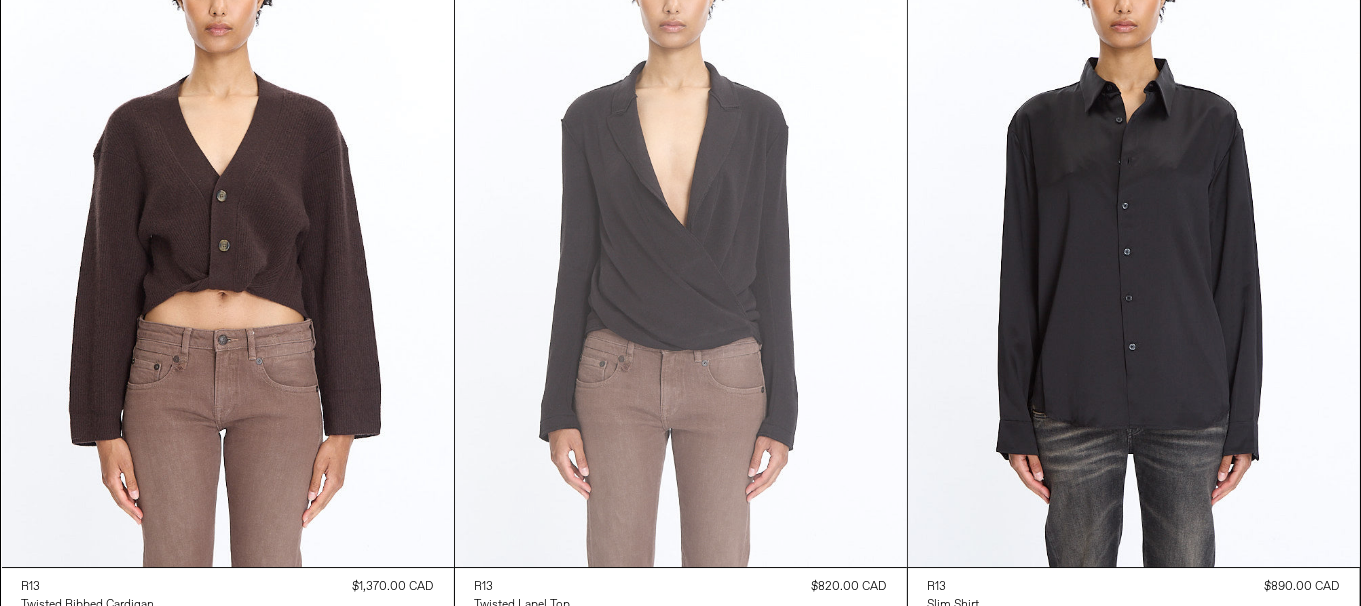 click at bounding box center [681, 228] 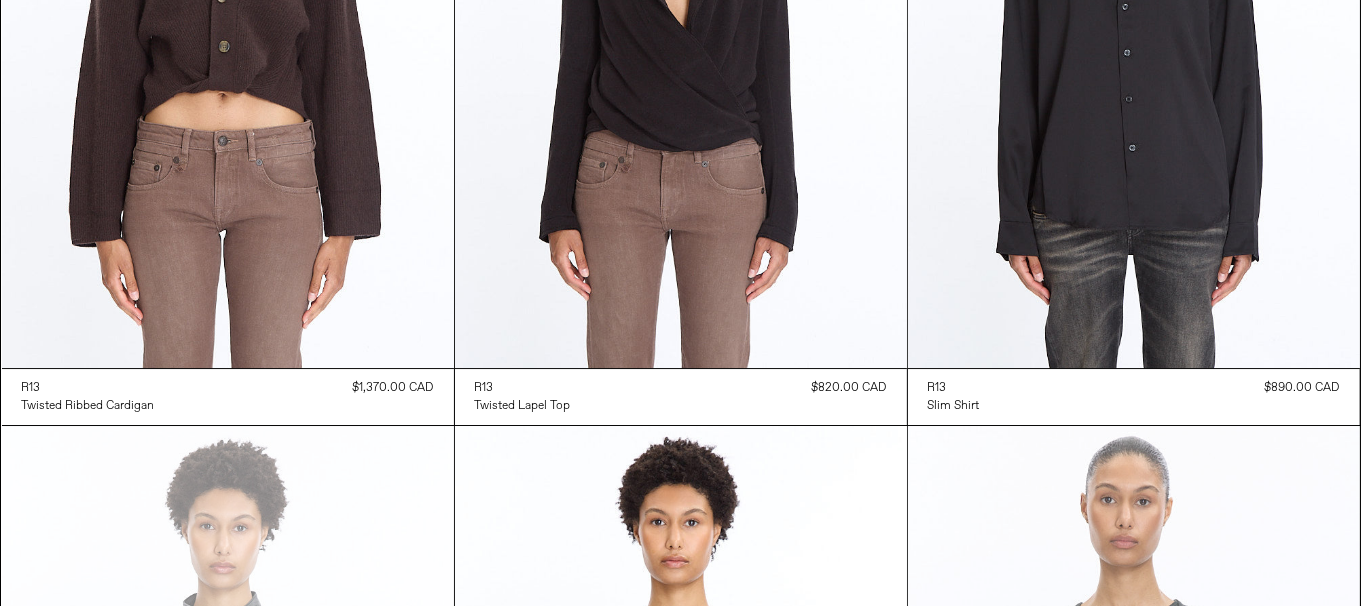 scroll, scrollTop: 6615, scrollLeft: 0, axis: vertical 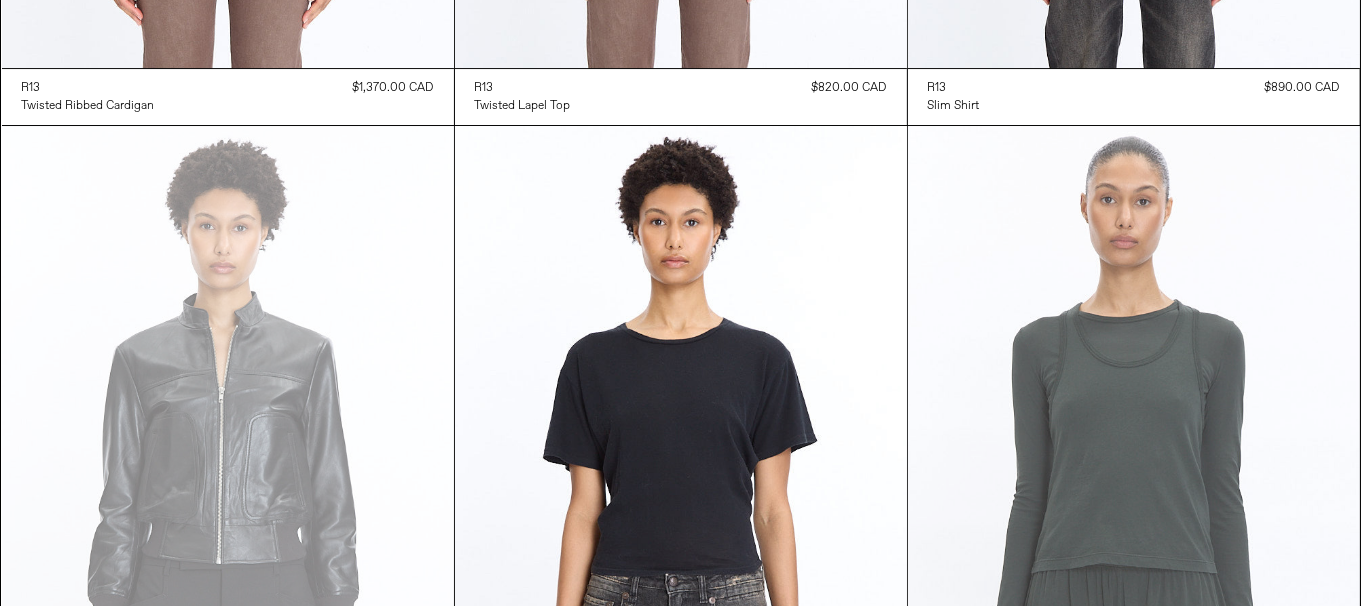 click at bounding box center (1134, 465) 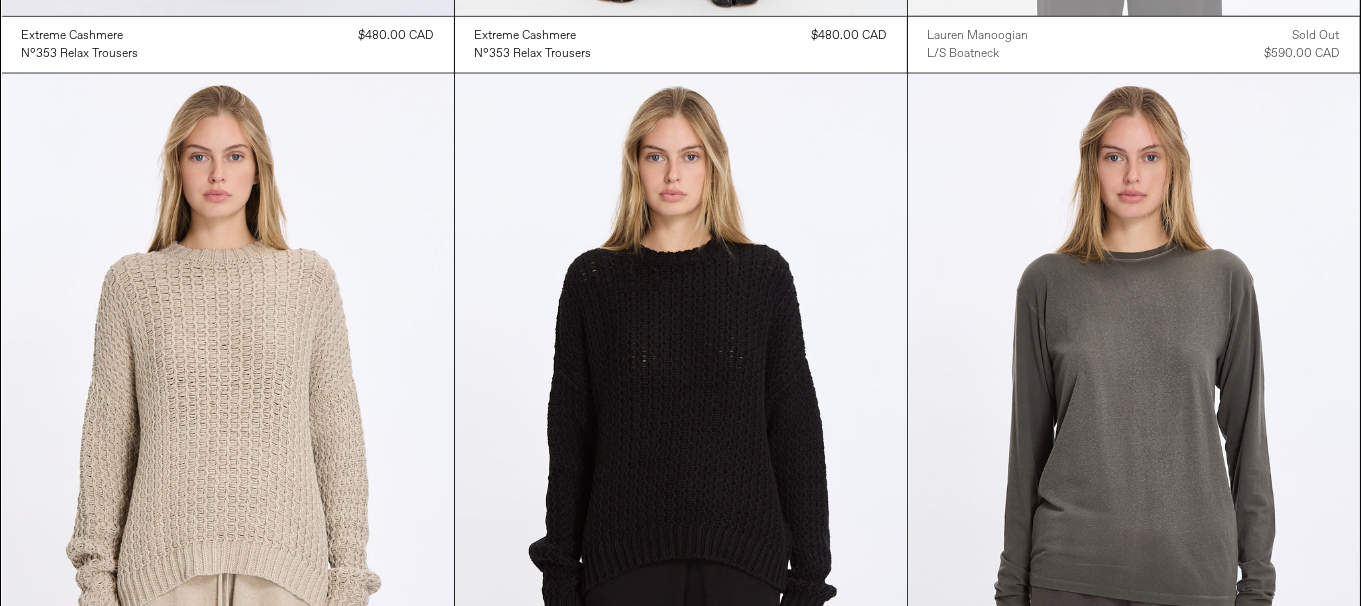 scroll, scrollTop: 23795, scrollLeft: 0, axis: vertical 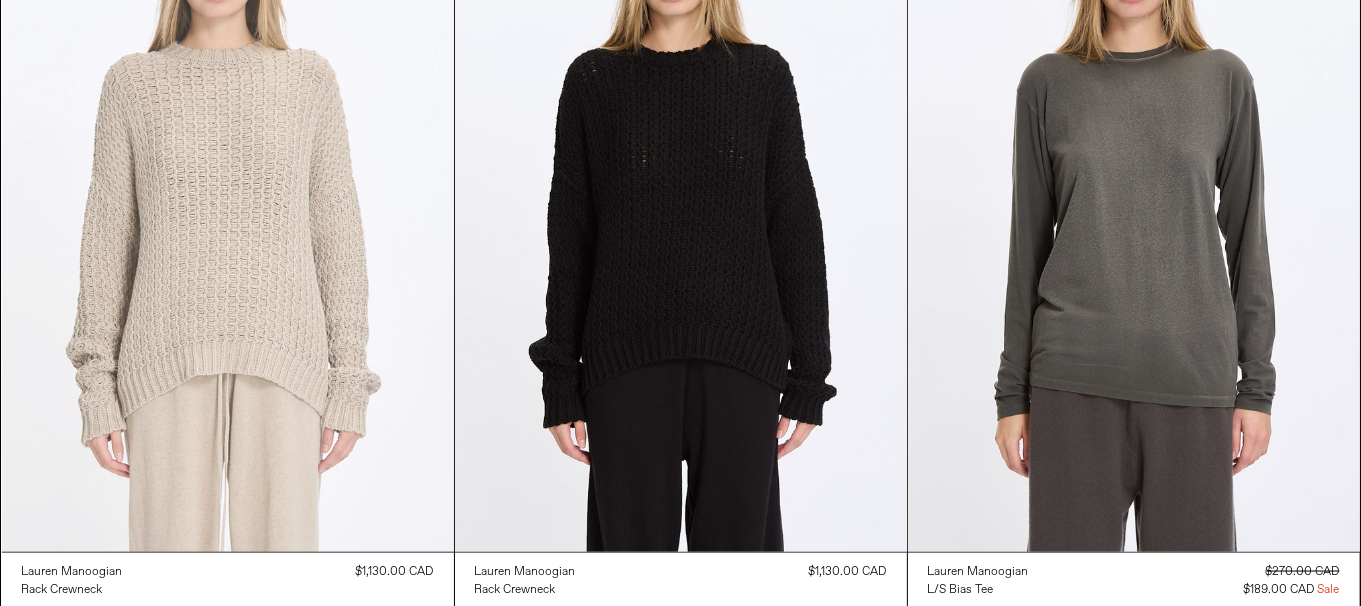 click at bounding box center (228, 213) 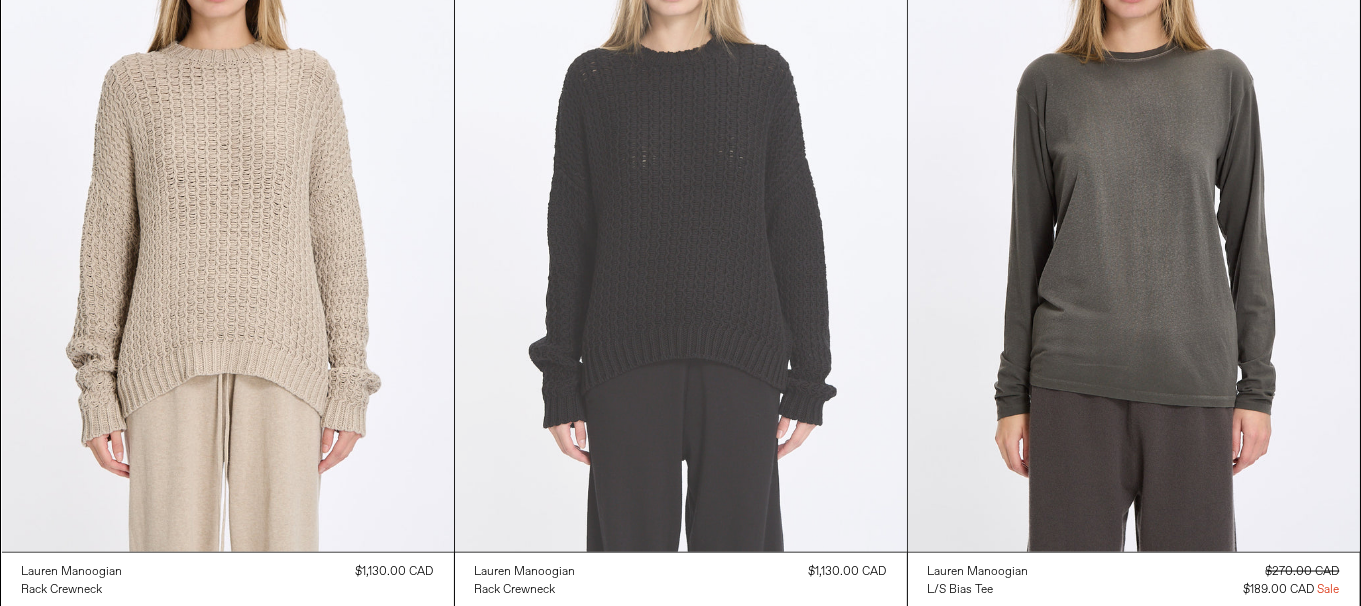 click at bounding box center [681, 213] 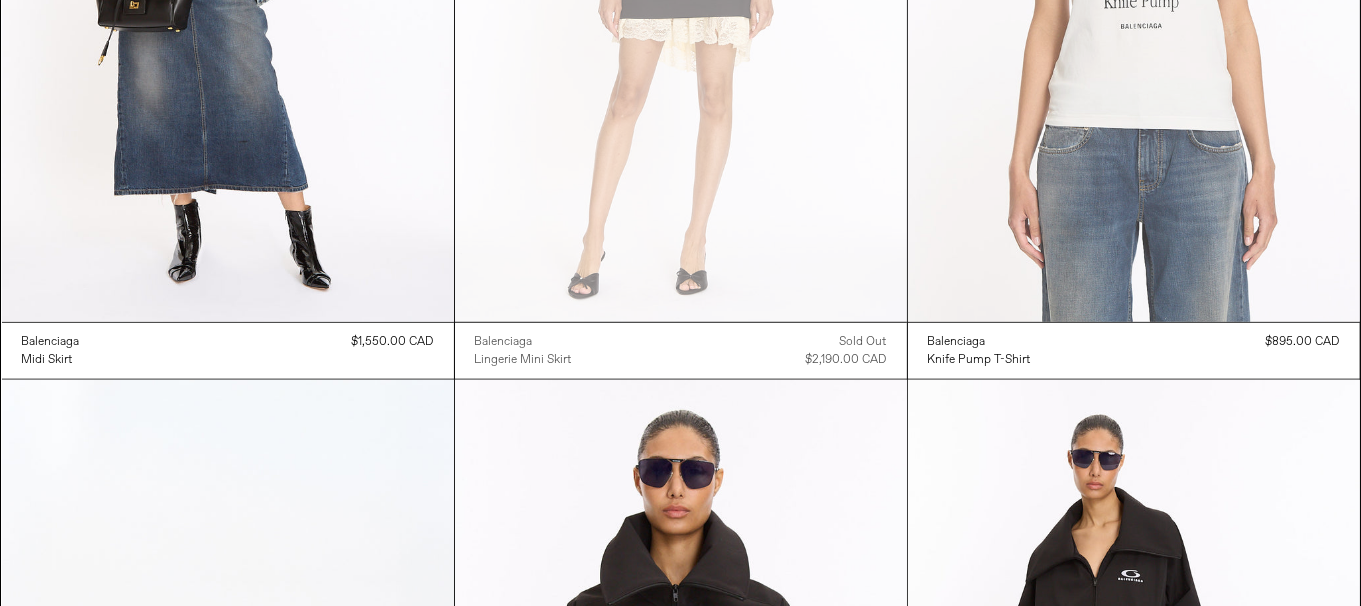 scroll, scrollTop: 29674, scrollLeft: 0, axis: vertical 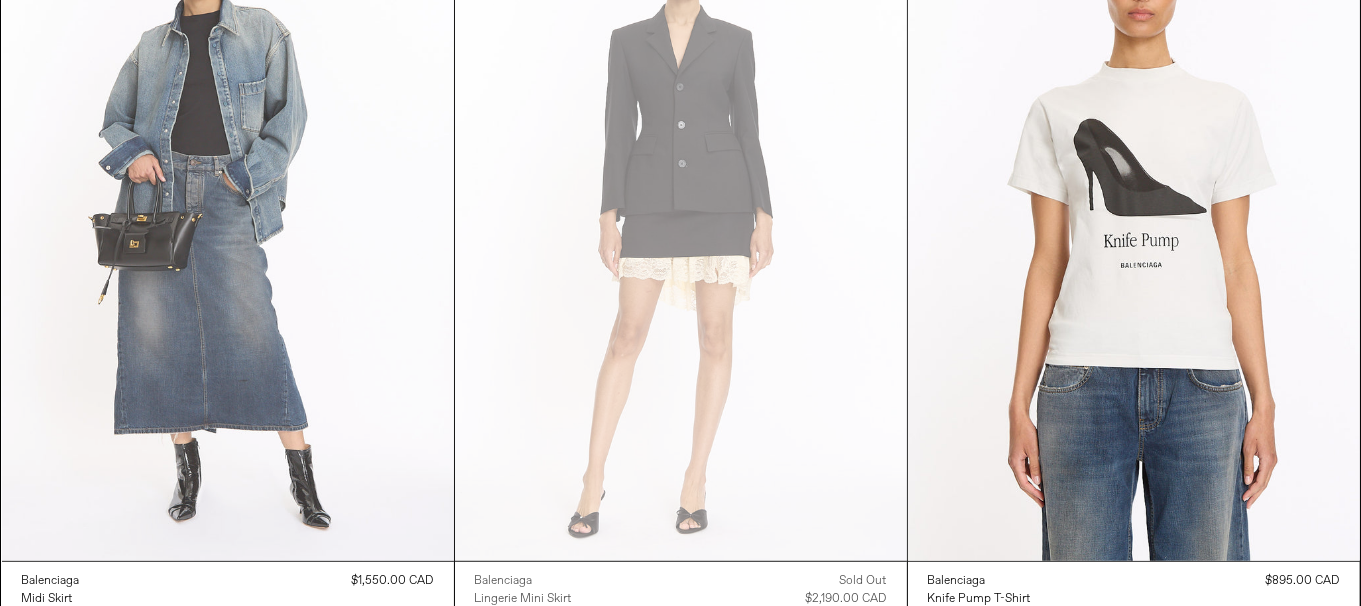 drag, startPoint x: 234, startPoint y: 326, endPoint x: 248, endPoint y: 326, distance: 14 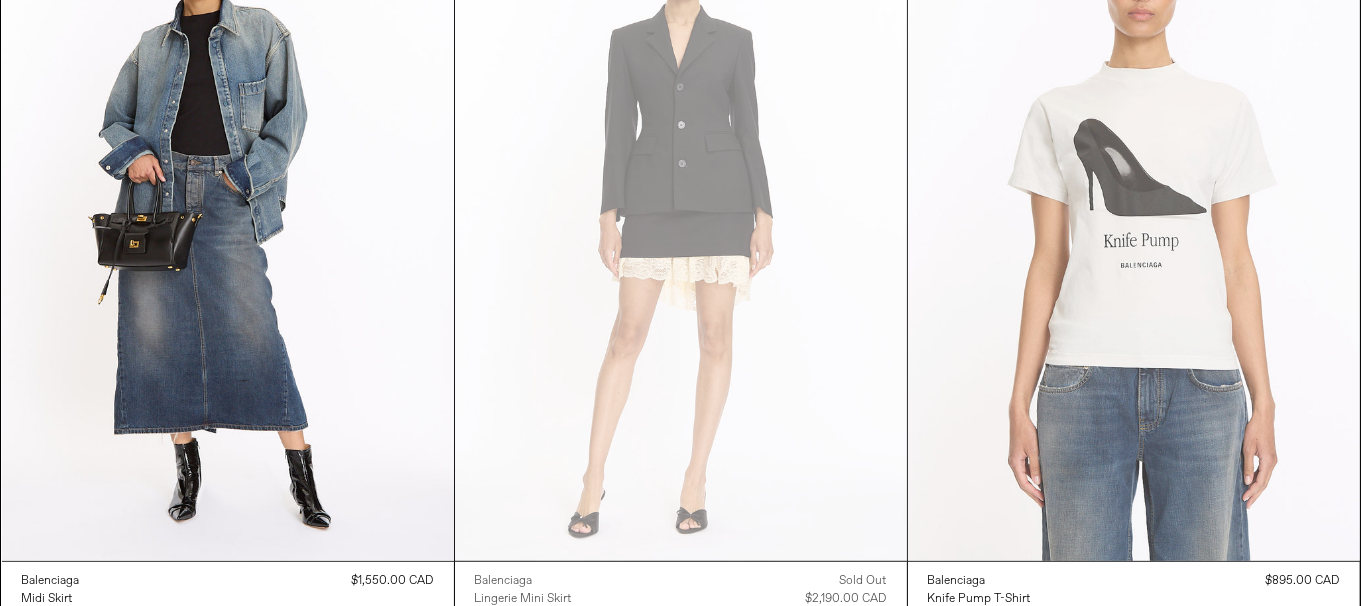 click at bounding box center (1134, 222) 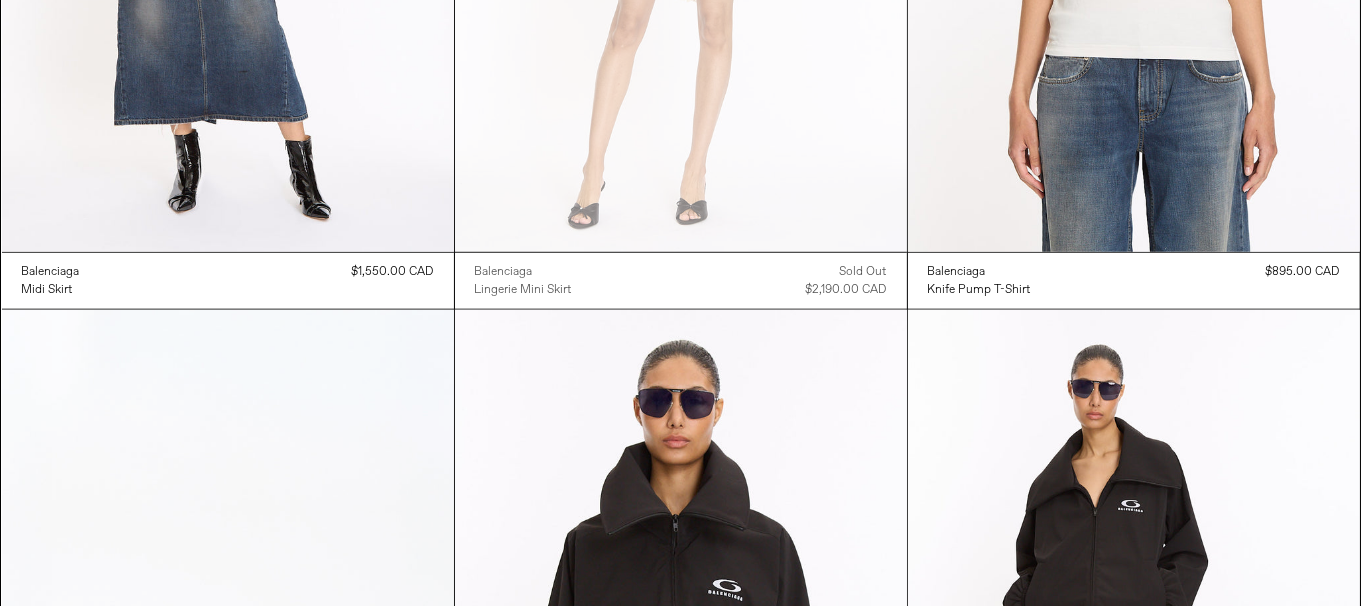 scroll, scrollTop: 30174, scrollLeft: 0, axis: vertical 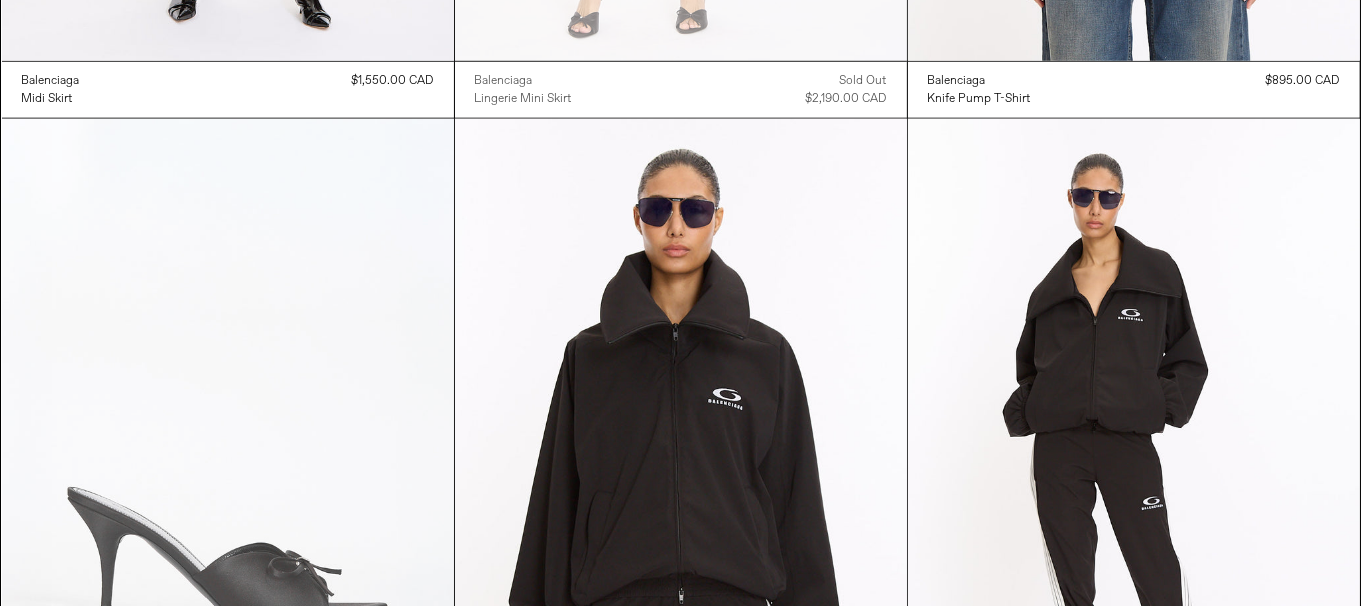 click at bounding box center (228, 458) 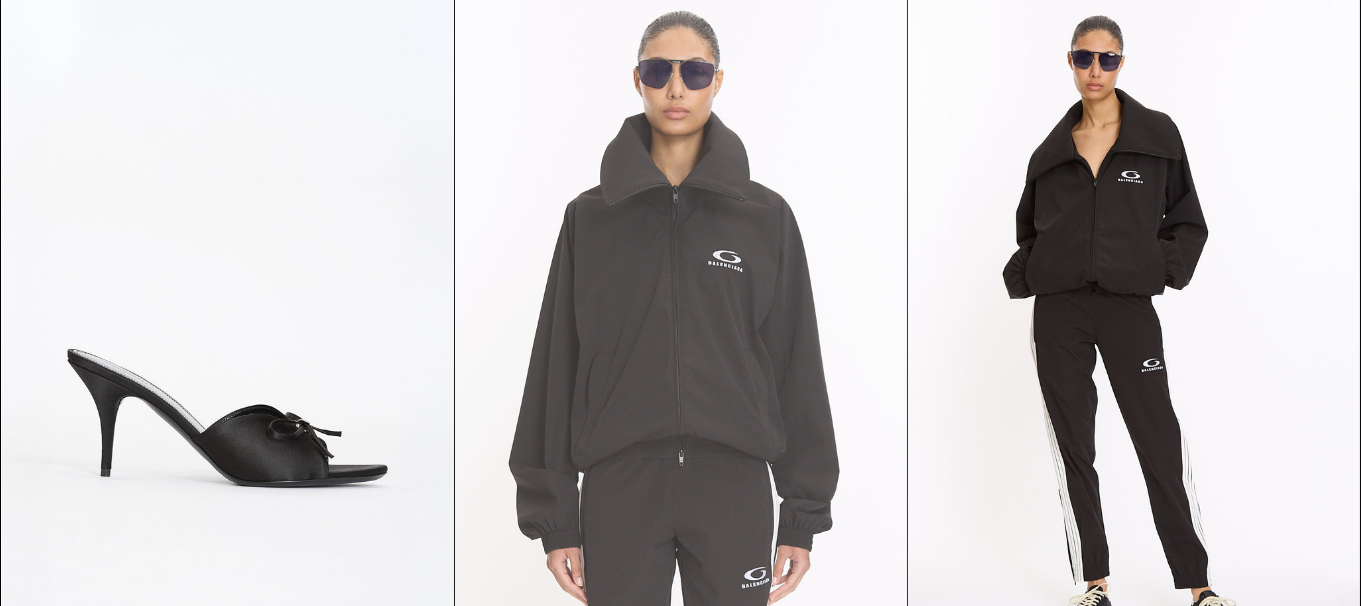 scroll, scrollTop: 30375, scrollLeft: 0, axis: vertical 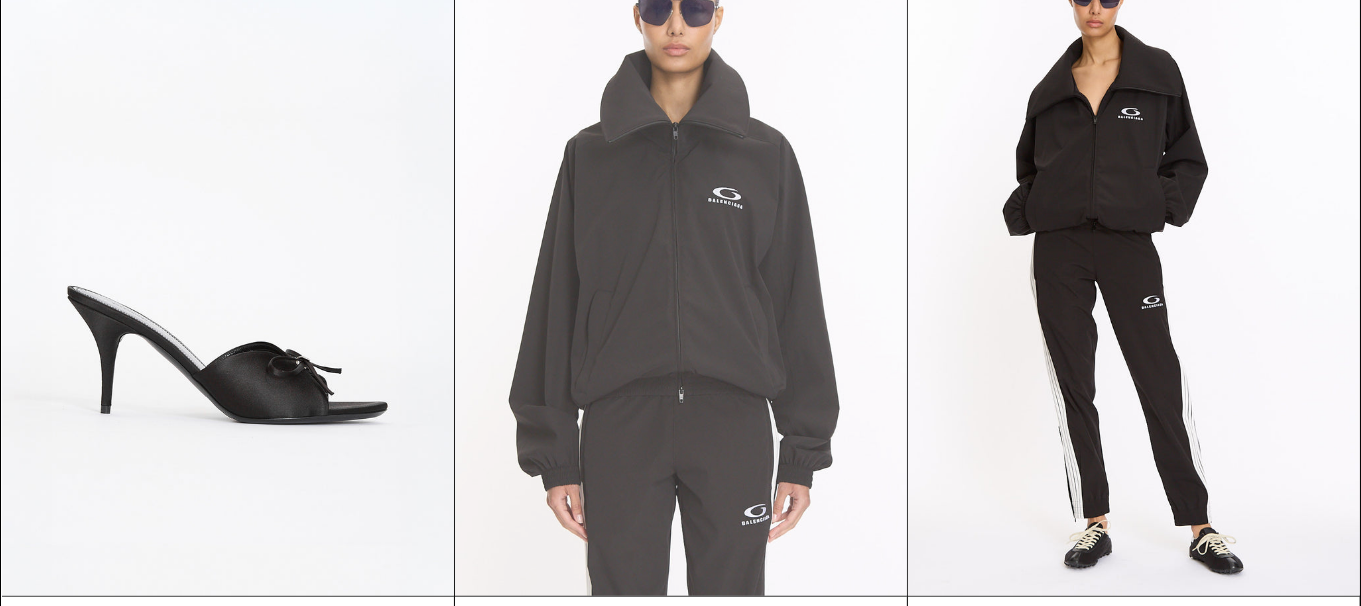 click at bounding box center [681, 257] 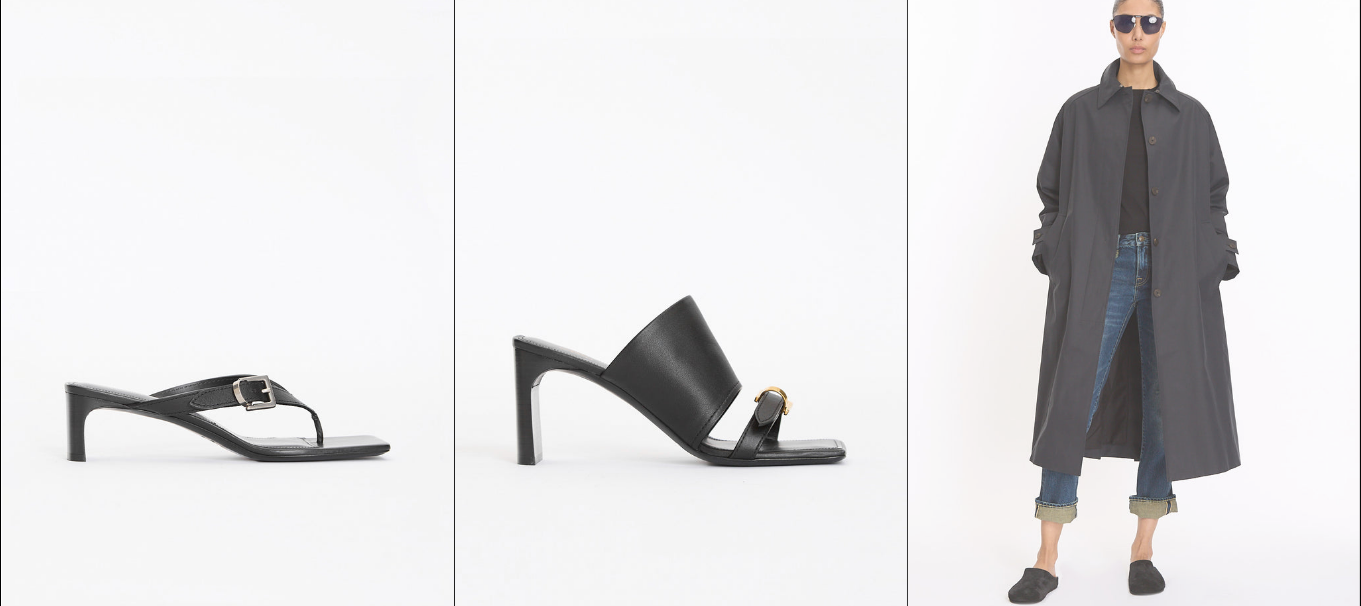 scroll, scrollTop: 31275, scrollLeft: 0, axis: vertical 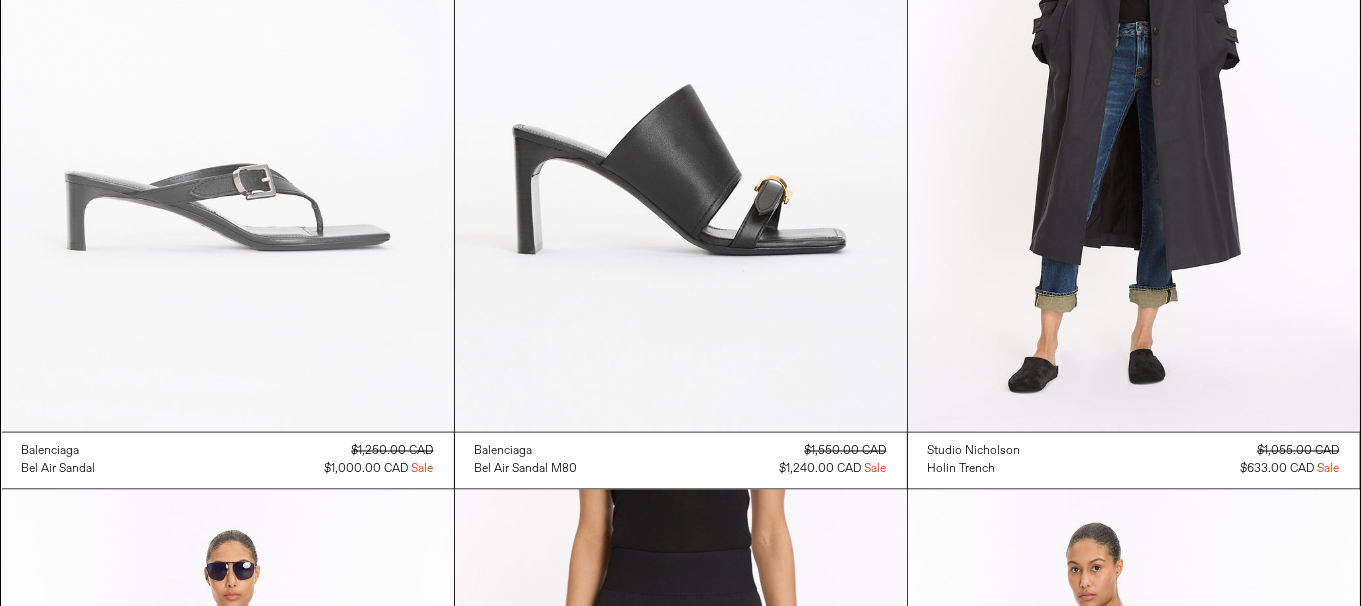 click at bounding box center (228, 93) 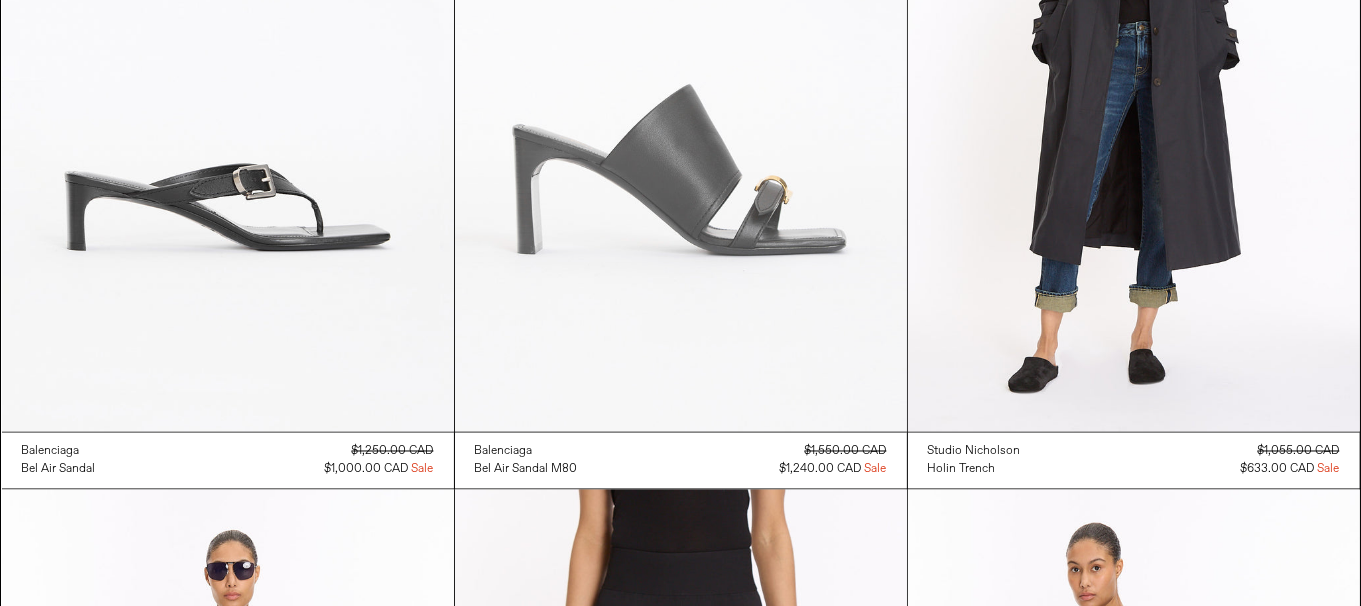 click at bounding box center (681, 93) 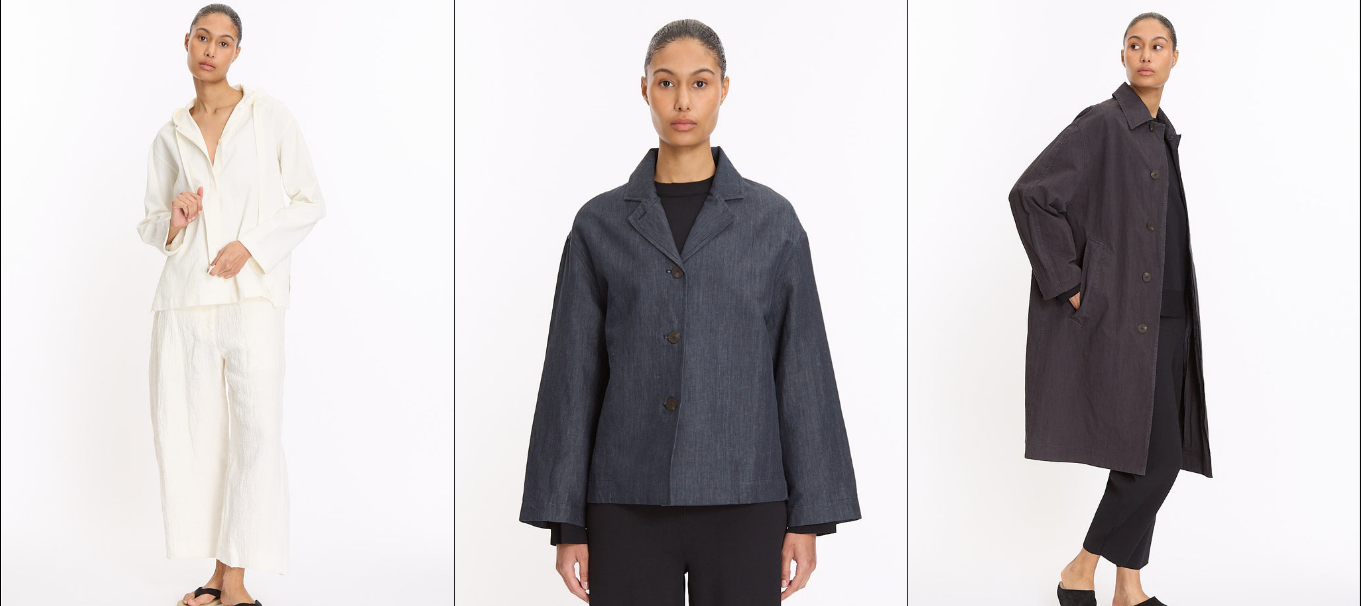 scroll, scrollTop: 32675, scrollLeft: 0, axis: vertical 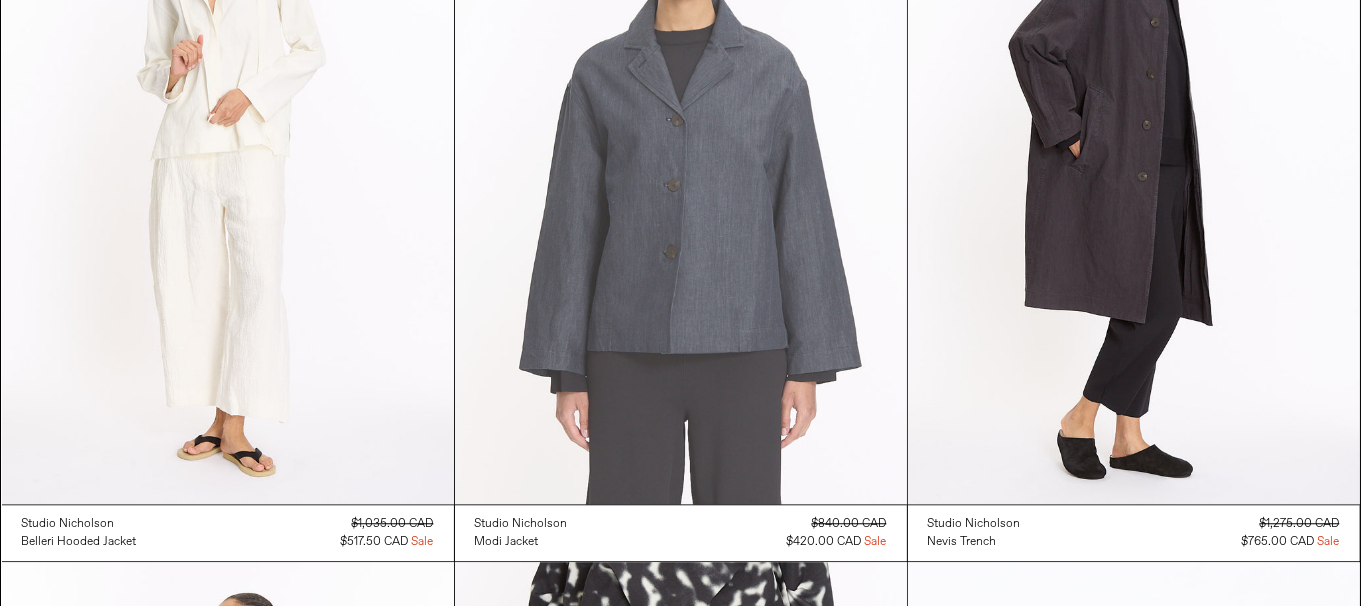 click at bounding box center (681, 165) 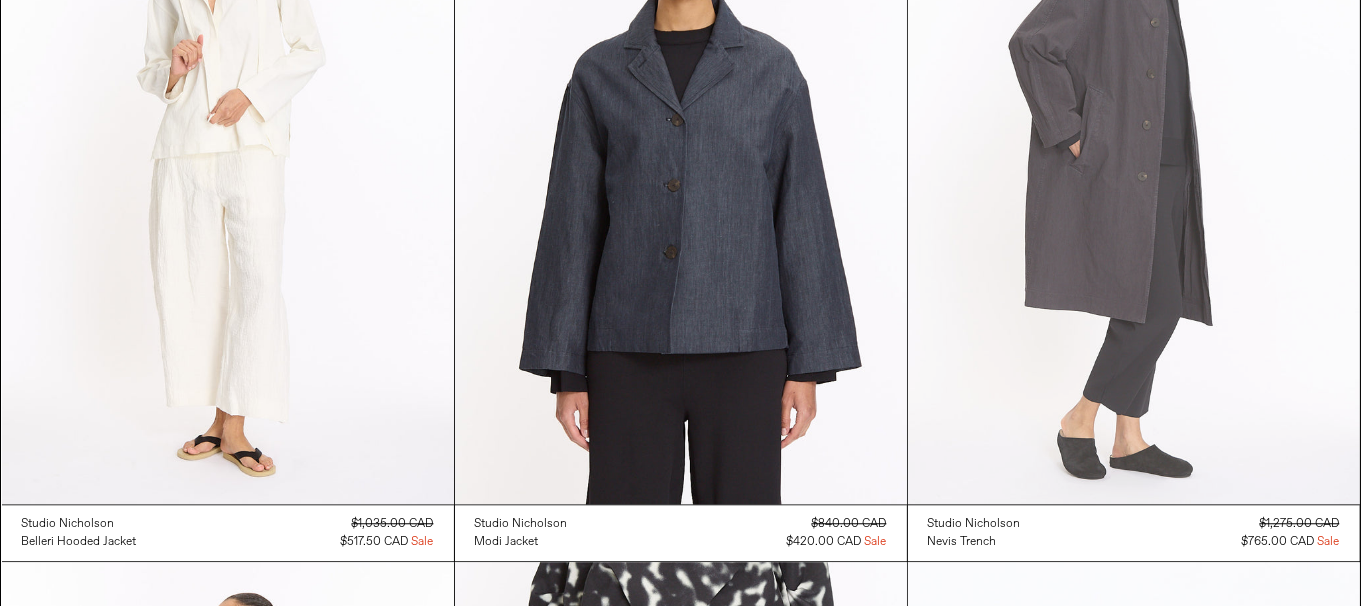 click at bounding box center (1134, 165) 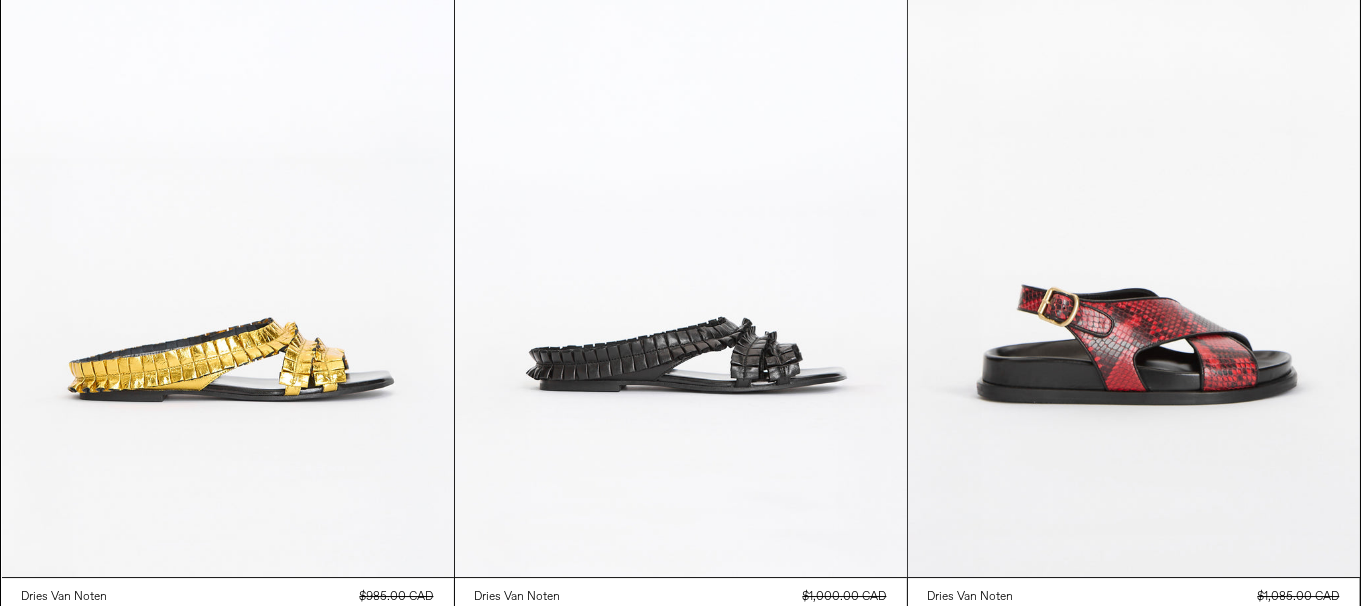 scroll, scrollTop: 34274, scrollLeft: 0, axis: vertical 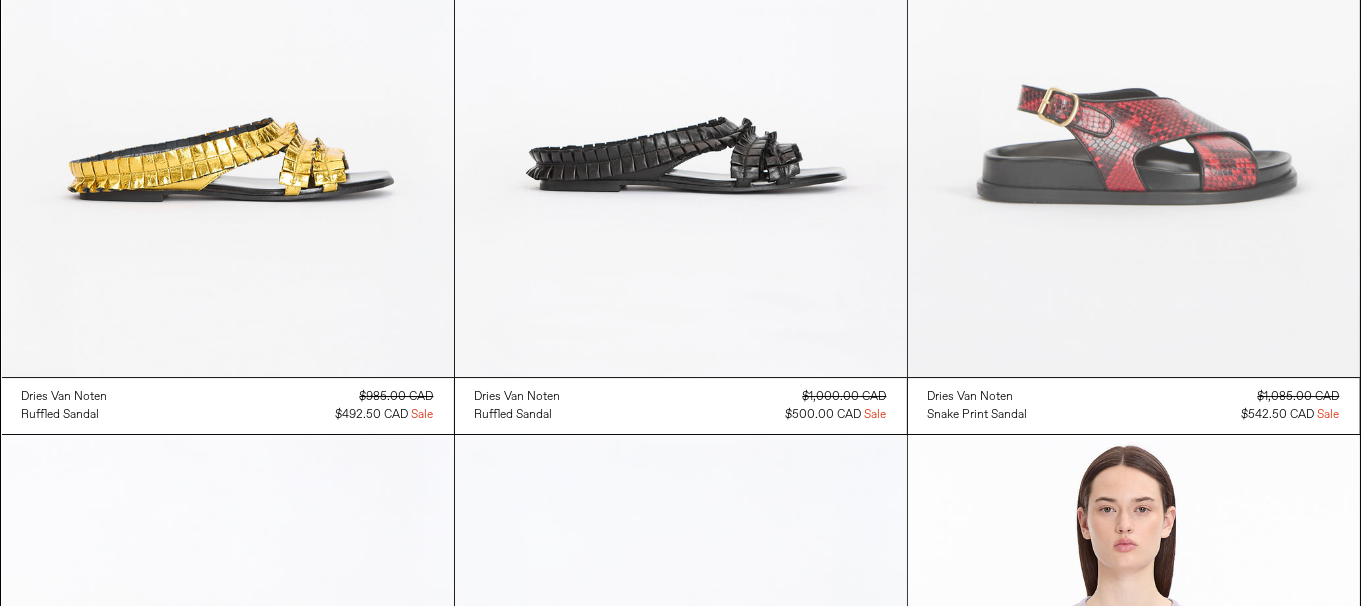 click at bounding box center [1134, 38] 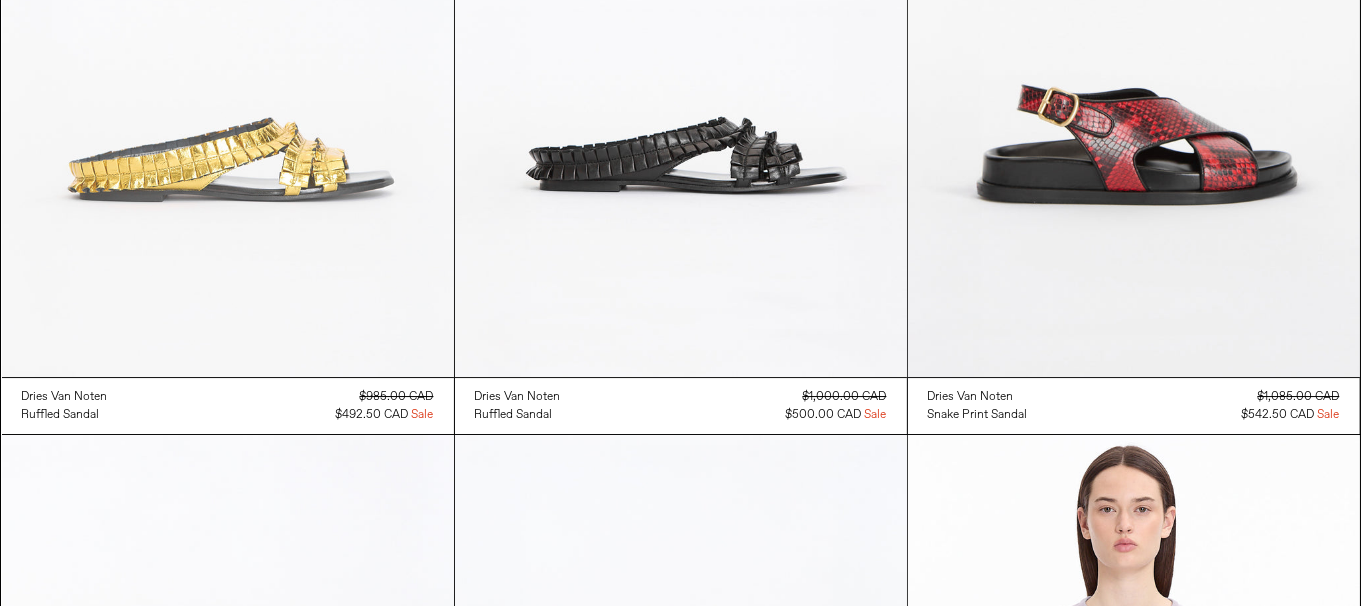 click at bounding box center (228, 38) 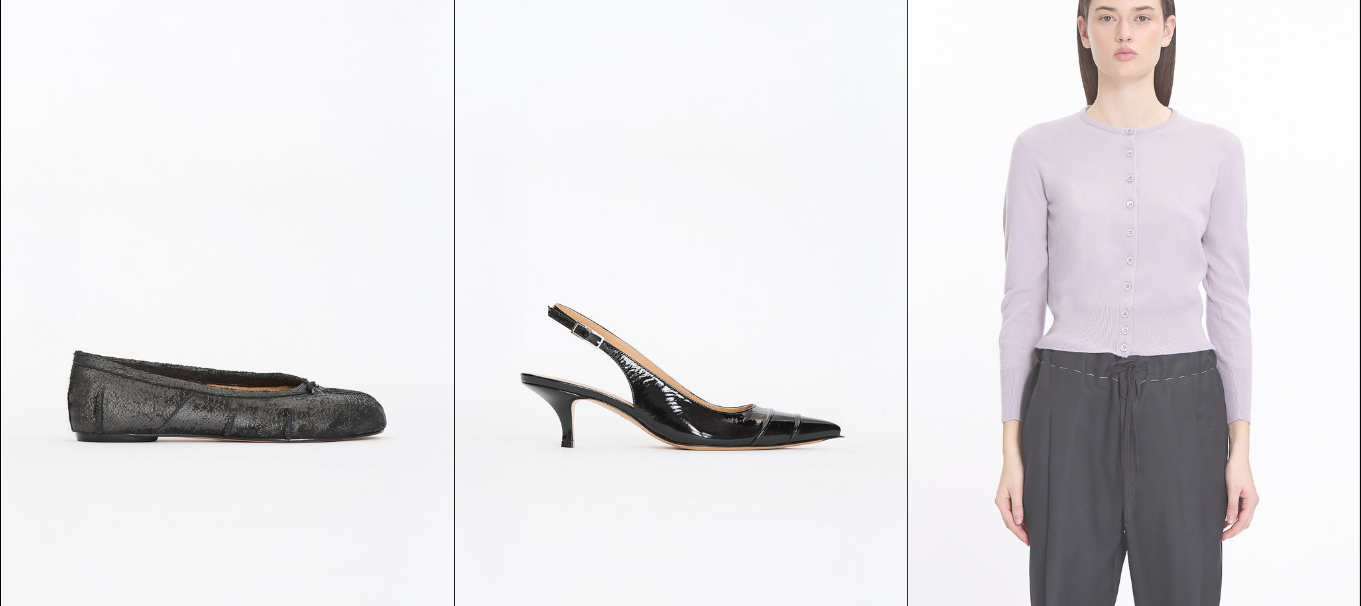 scroll, scrollTop: 34774, scrollLeft: 0, axis: vertical 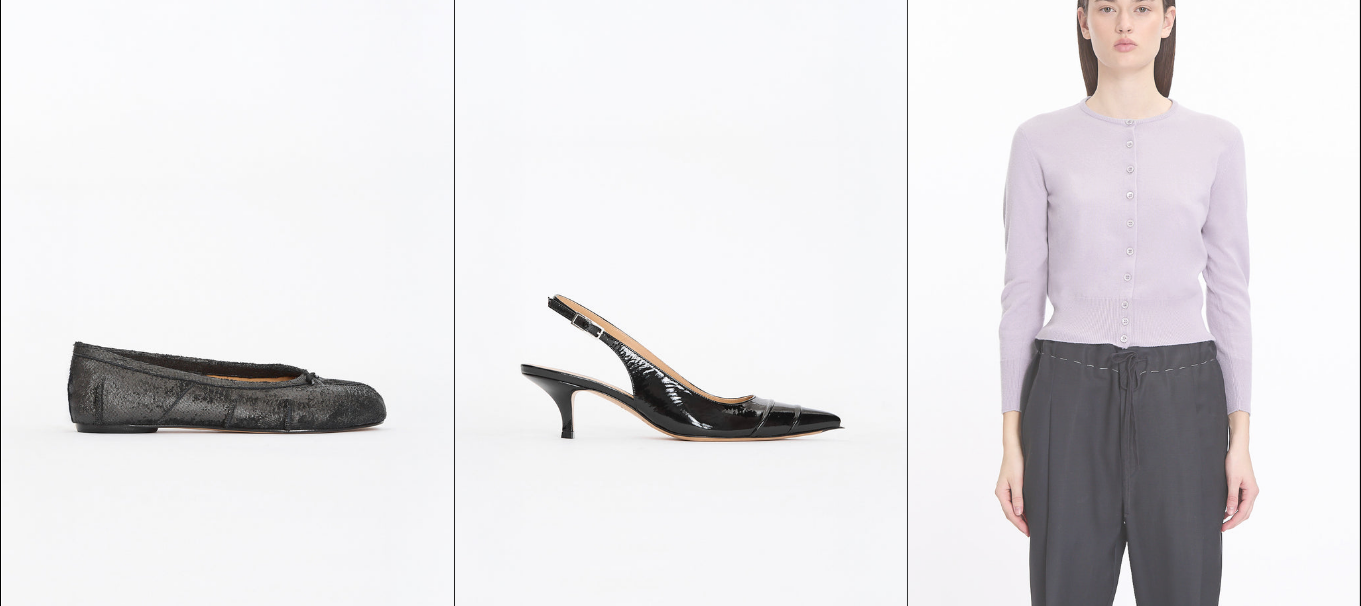 click at bounding box center (1134, 274) 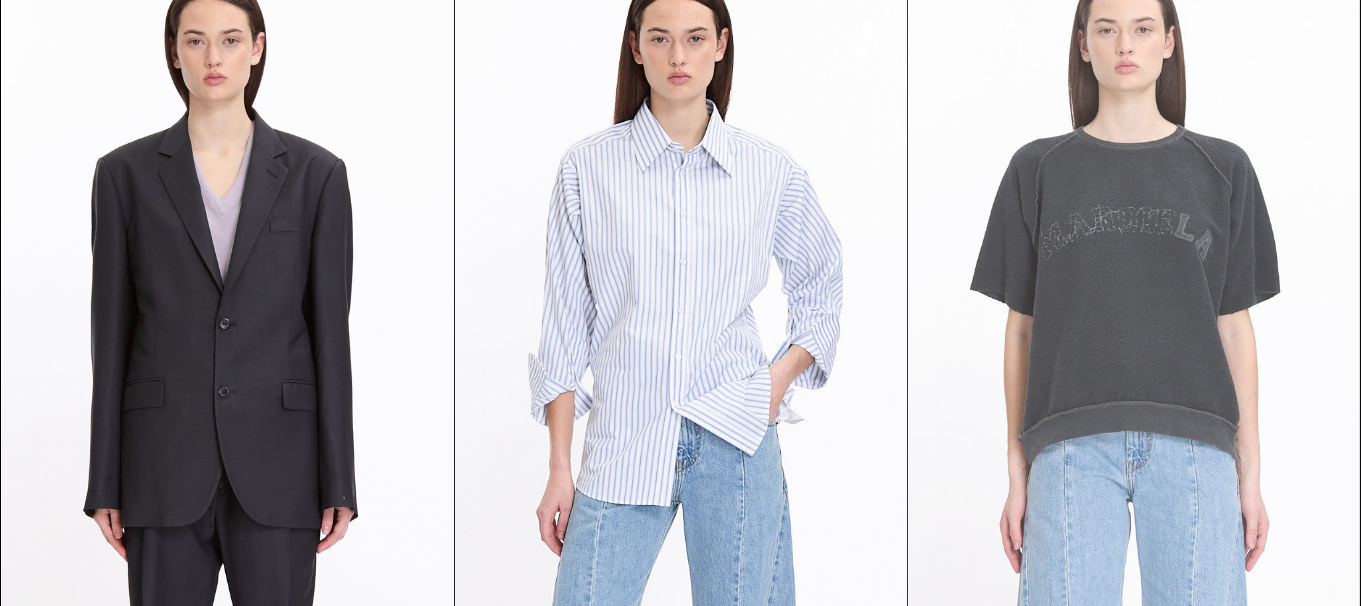 scroll, scrollTop: 36265, scrollLeft: 0, axis: vertical 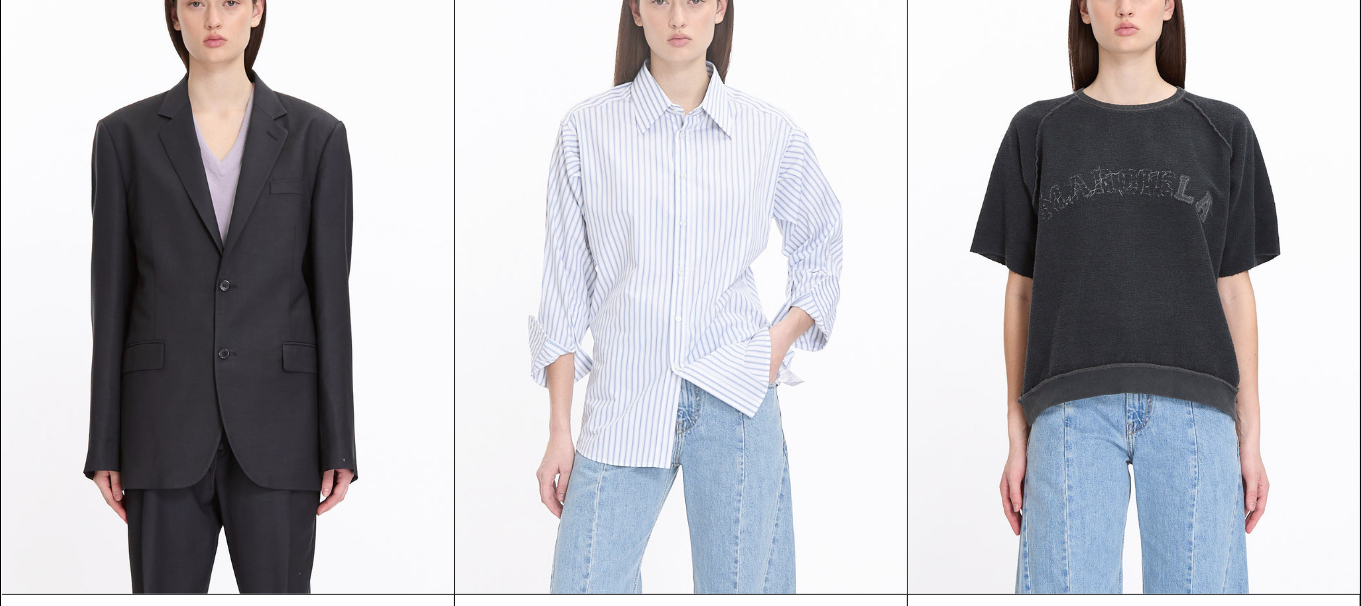 click at bounding box center [681, 255] 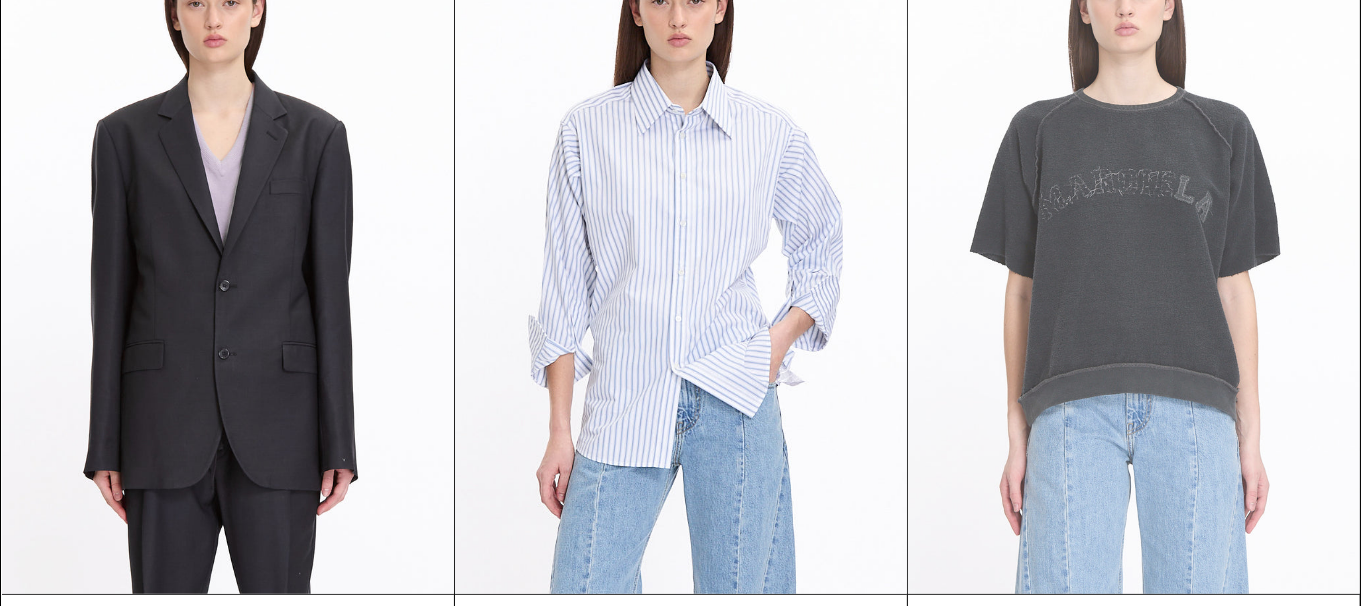 click at bounding box center [1134, 255] 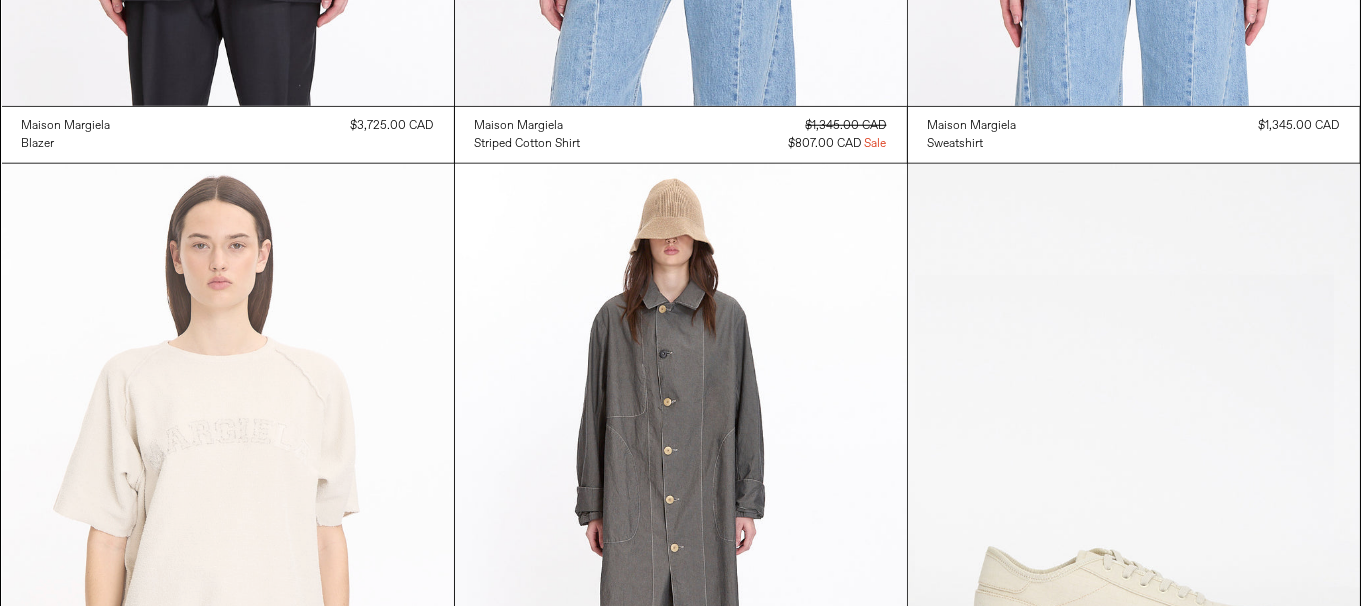 scroll, scrollTop: 36765, scrollLeft: 0, axis: vertical 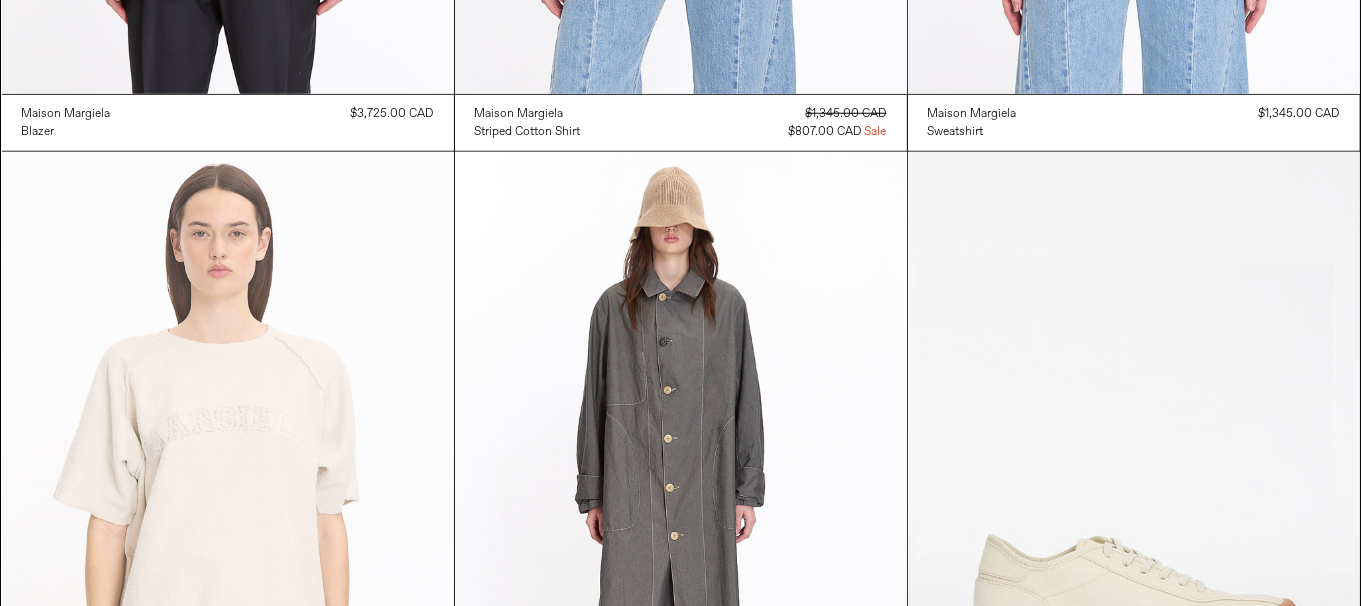 click at bounding box center (228, 491) 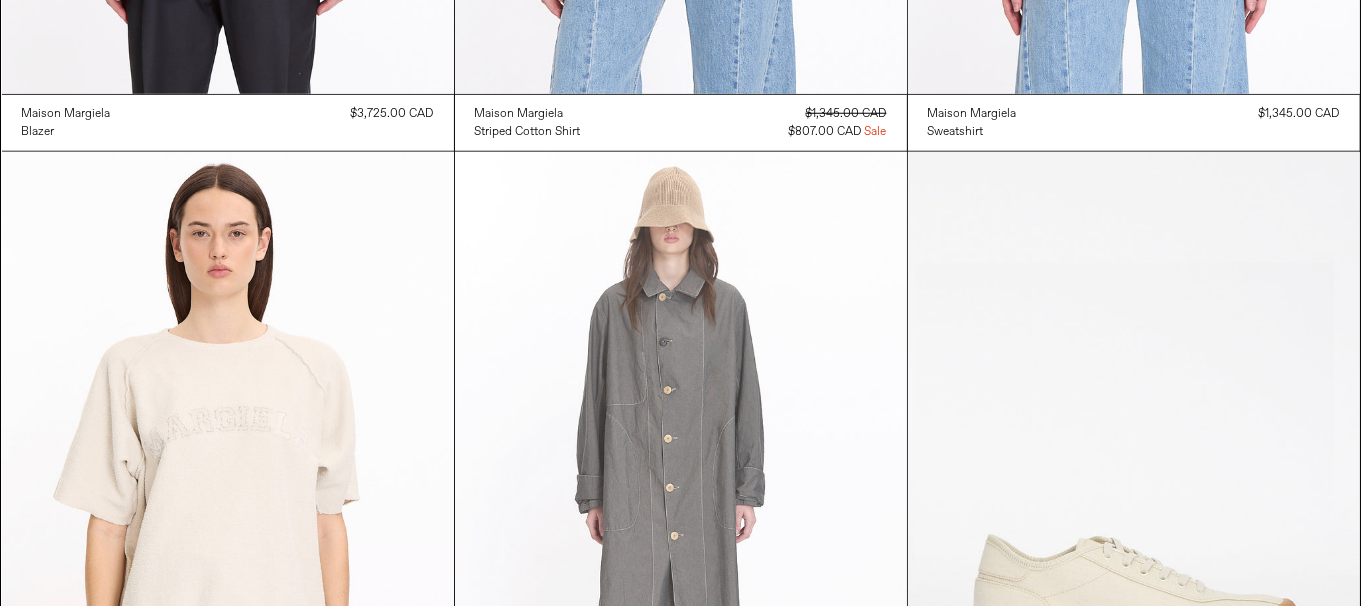 click at bounding box center (681, 491) 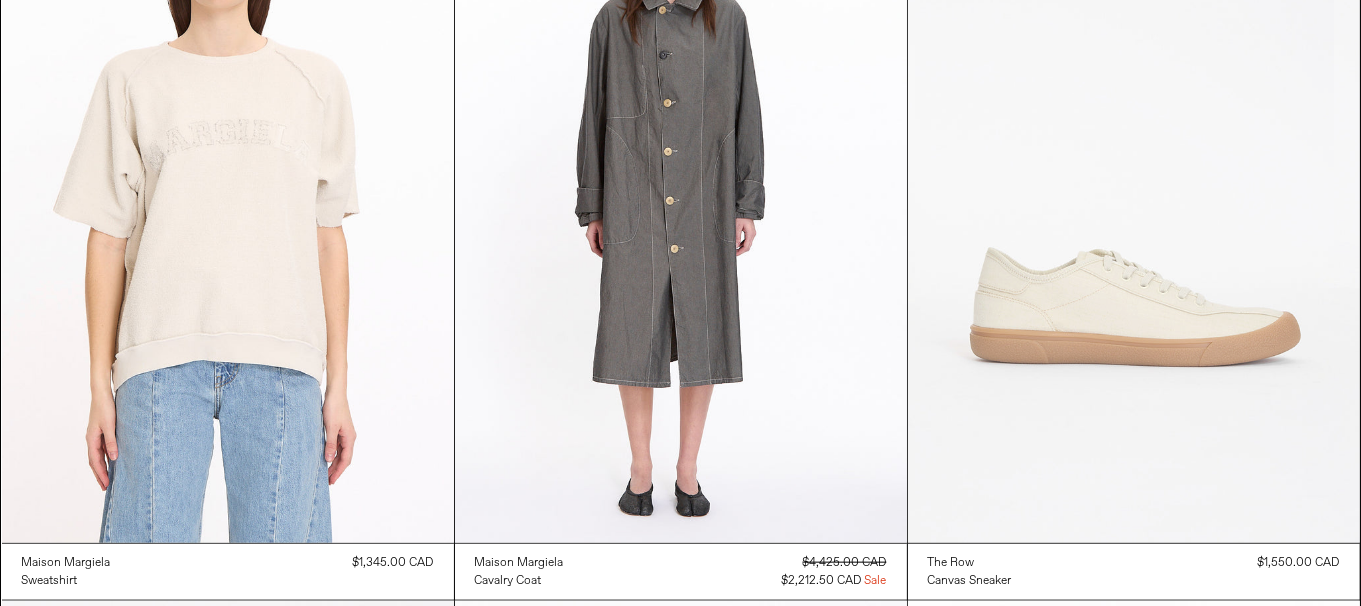 scroll, scrollTop: 37165, scrollLeft: 0, axis: vertical 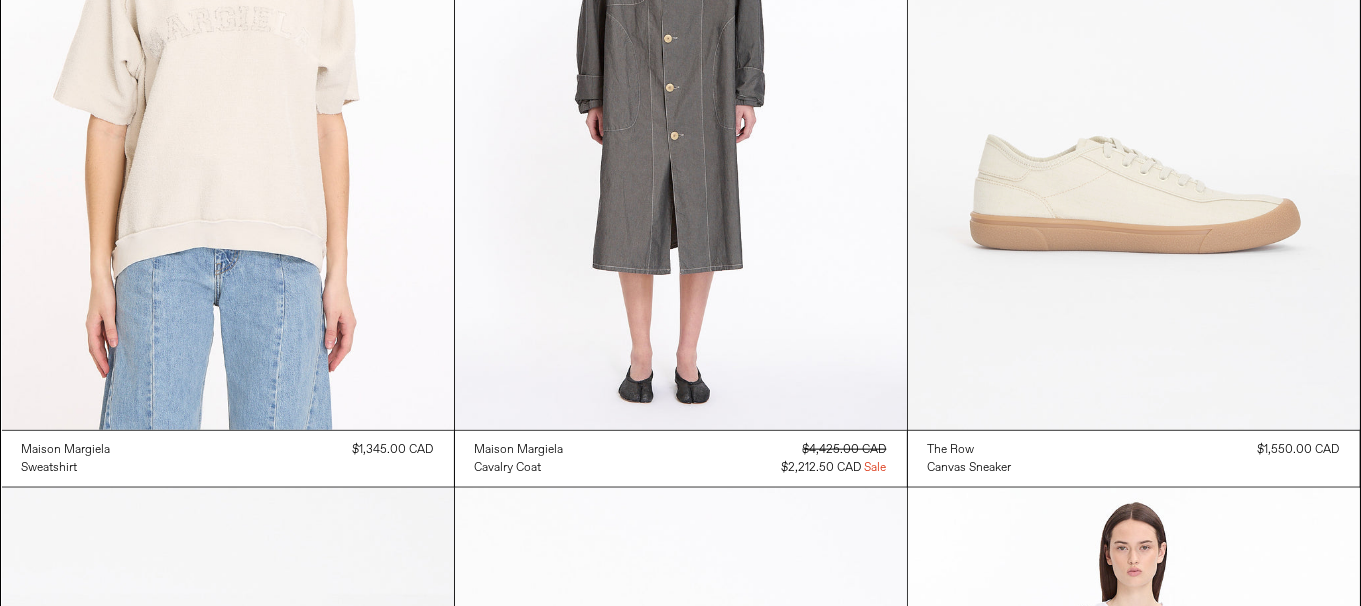 click at bounding box center [1134, 91] 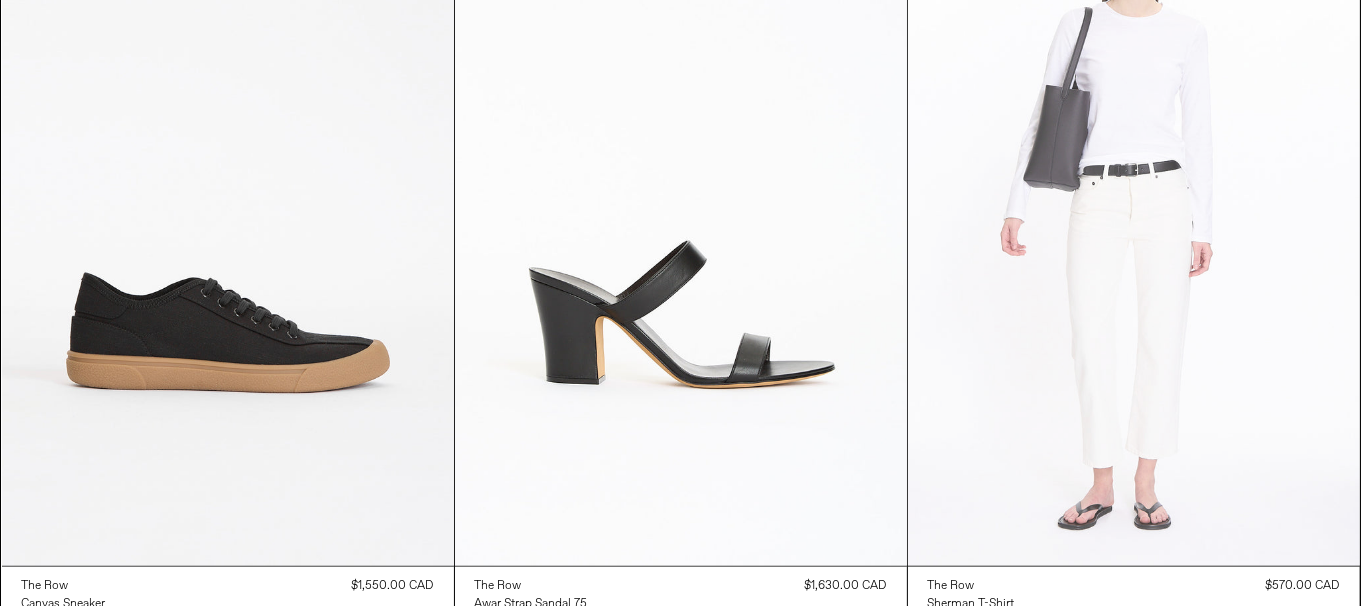click at bounding box center (1134, 227) 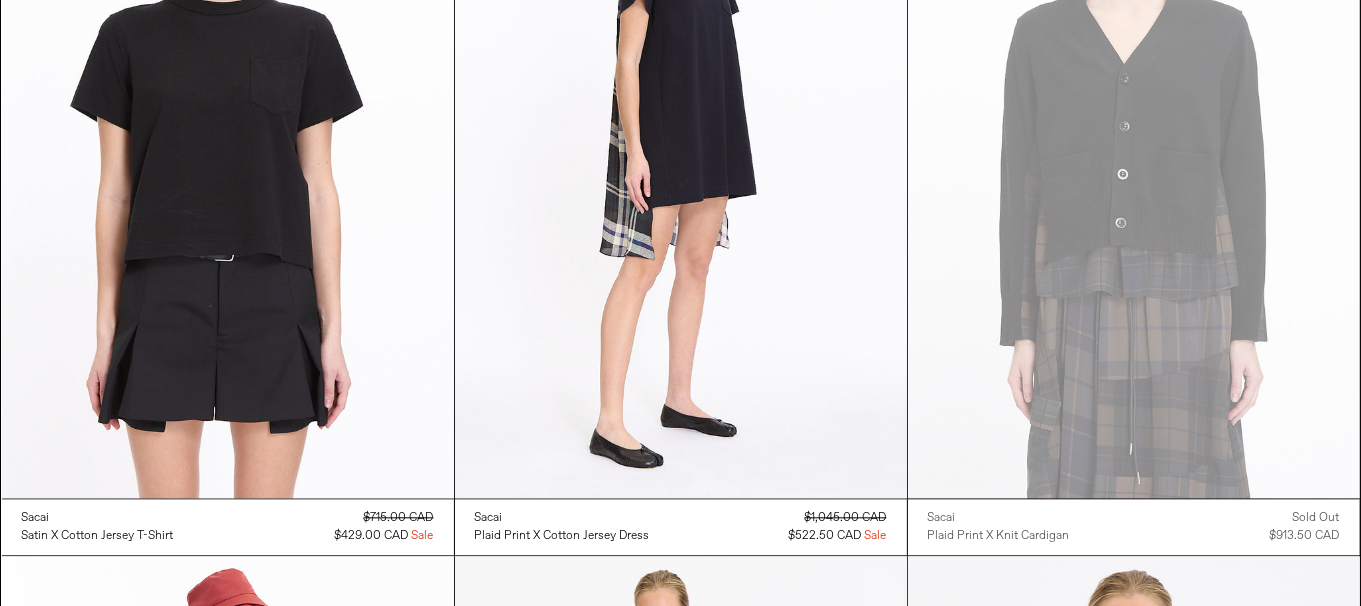 scroll, scrollTop: 39365, scrollLeft: 0, axis: vertical 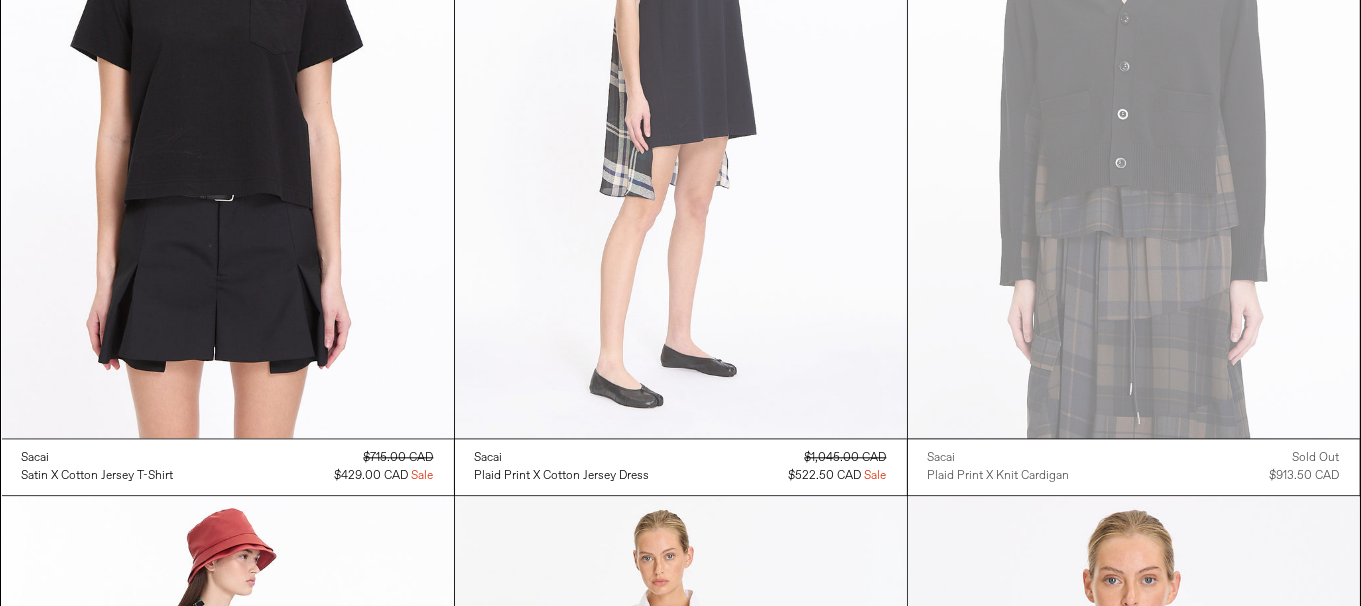 click at bounding box center (681, 99) 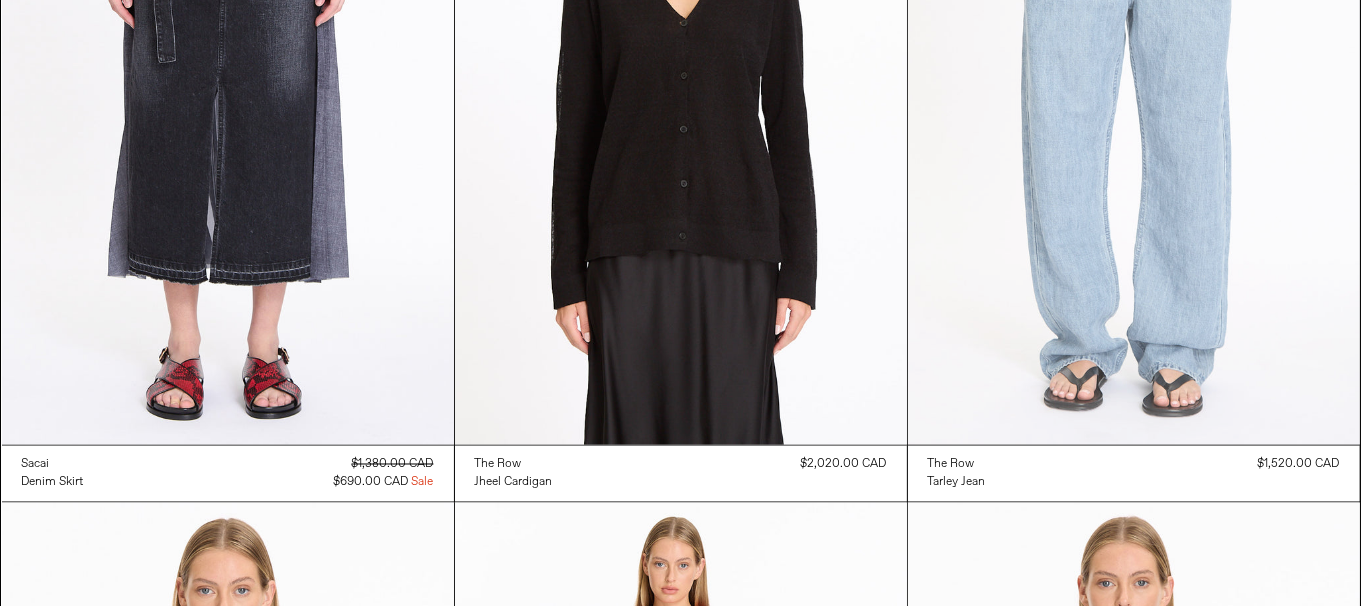 scroll, scrollTop: 45255, scrollLeft: 0, axis: vertical 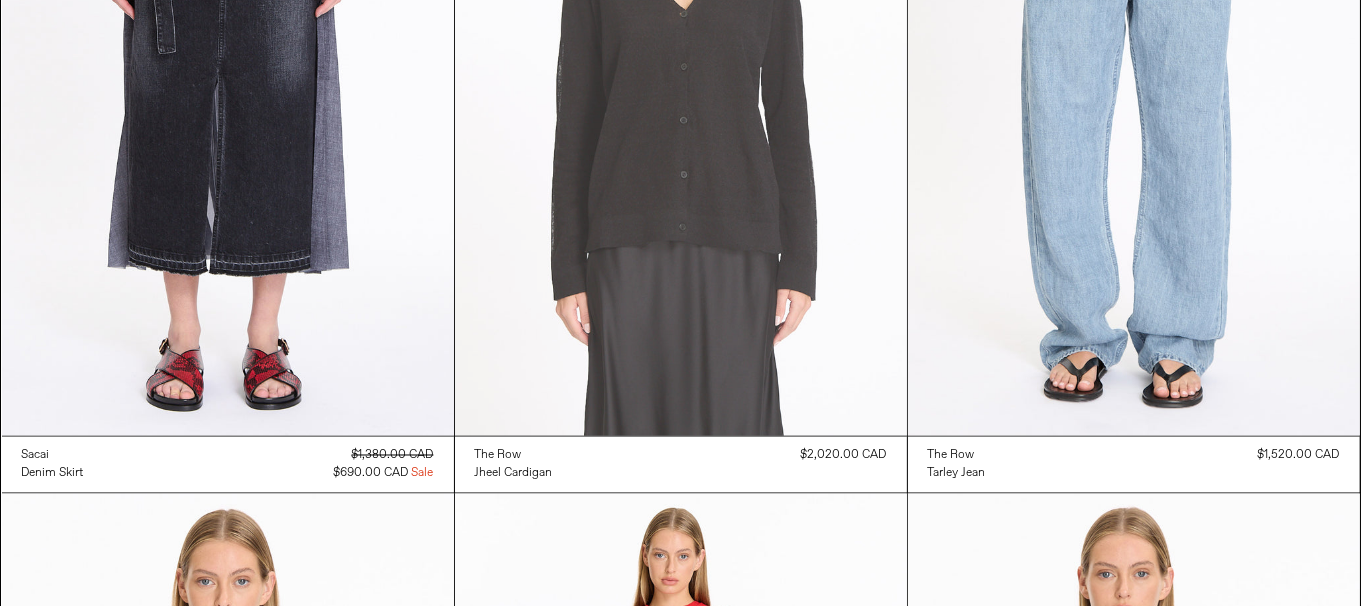 click at bounding box center (681, 97) 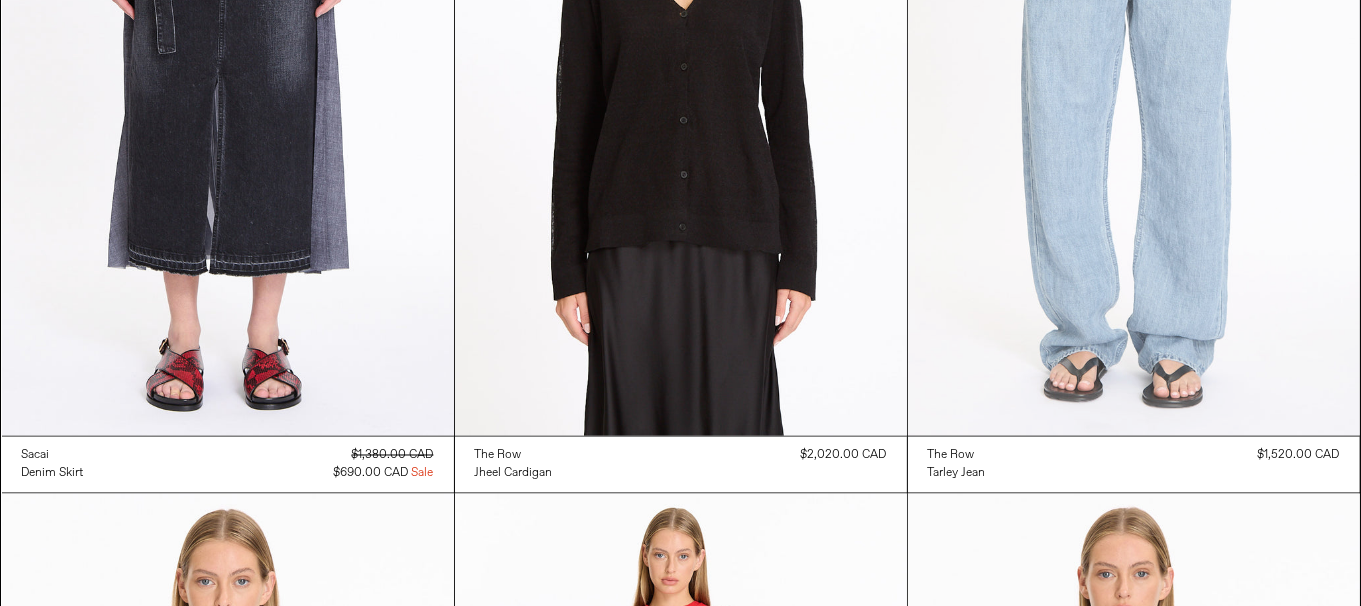 scroll, scrollTop: 45755, scrollLeft: 0, axis: vertical 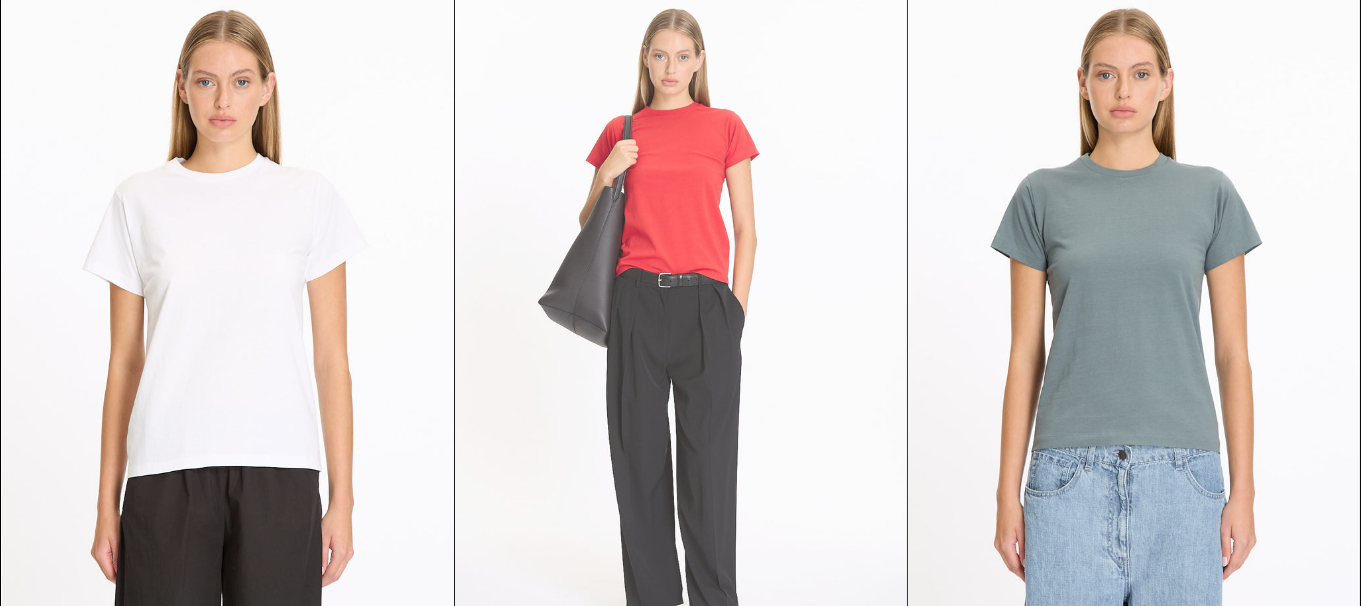 click at bounding box center (681, 333) 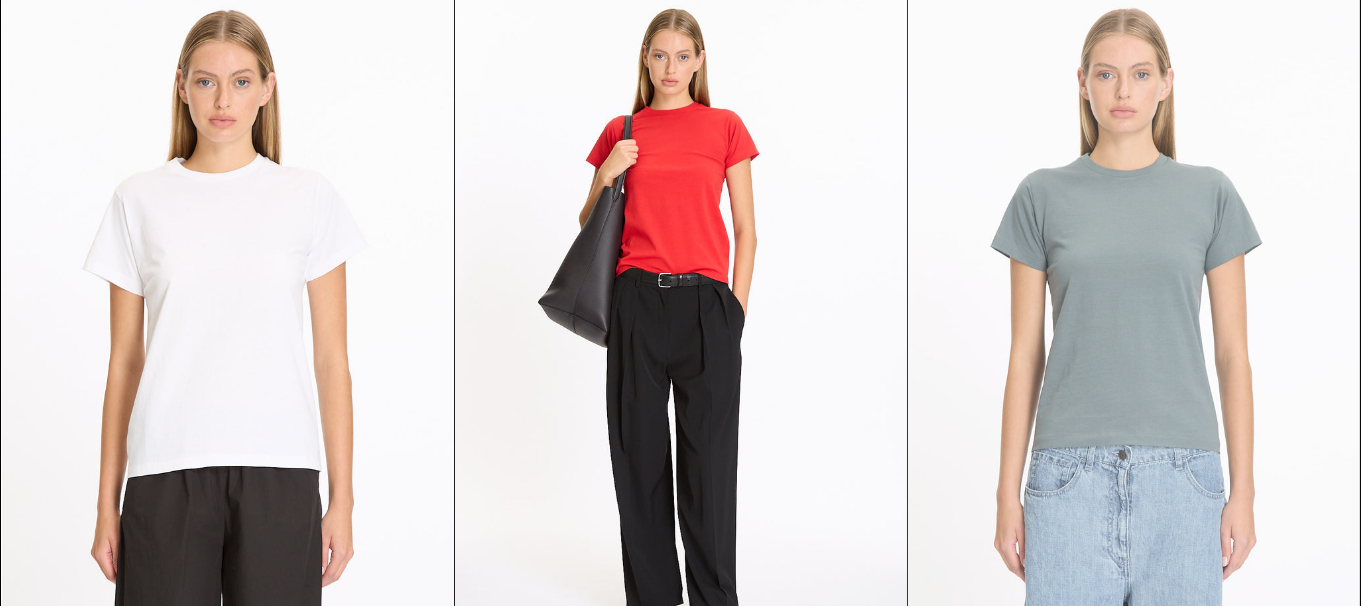 click at bounding box center (1134, 333) 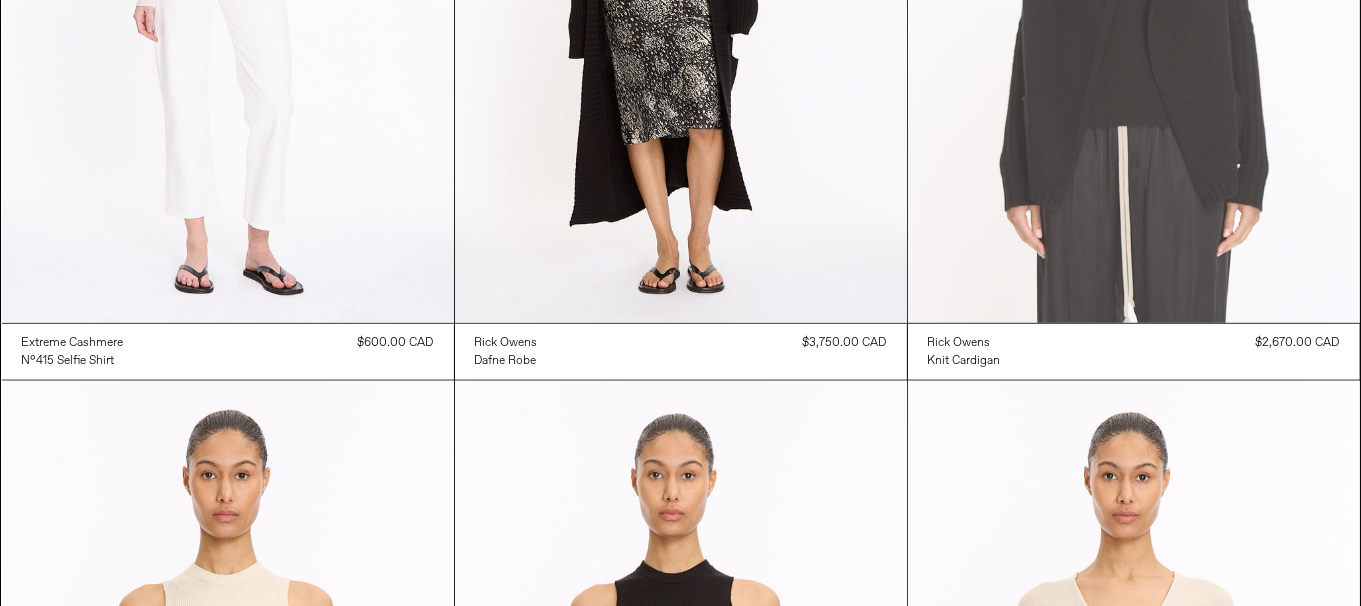 scroll, scrollTop: 51255, scrollLeft: 0, axis: vertical 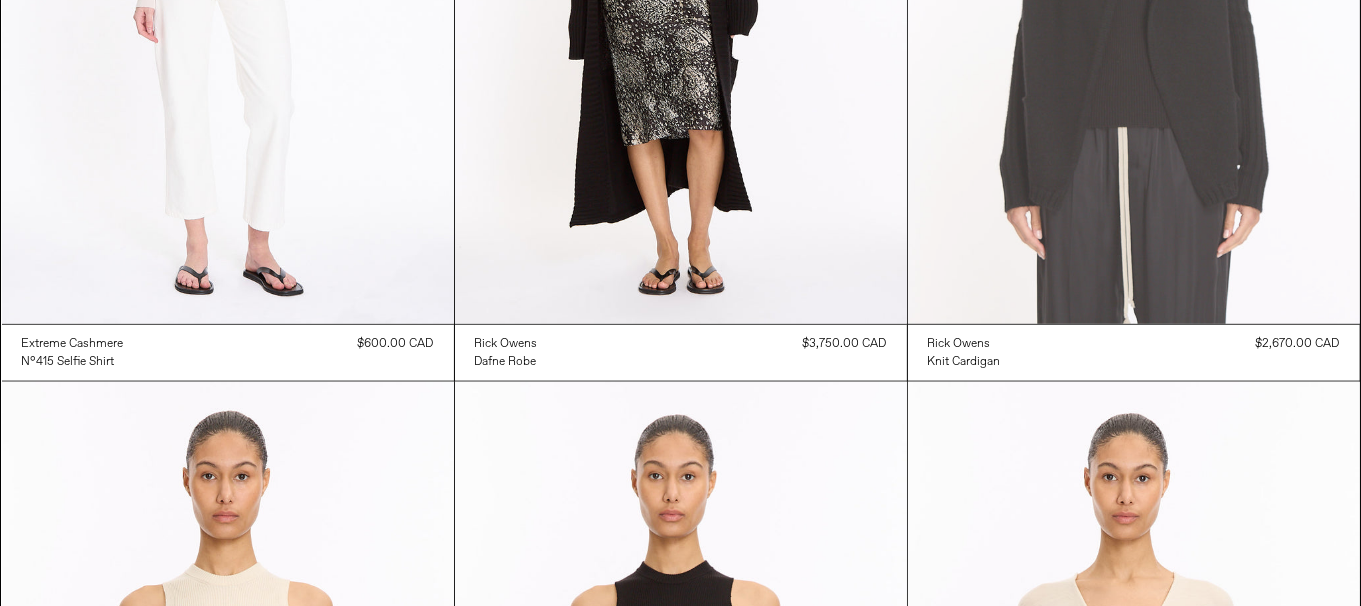 click at bounding box center (1134, -15) 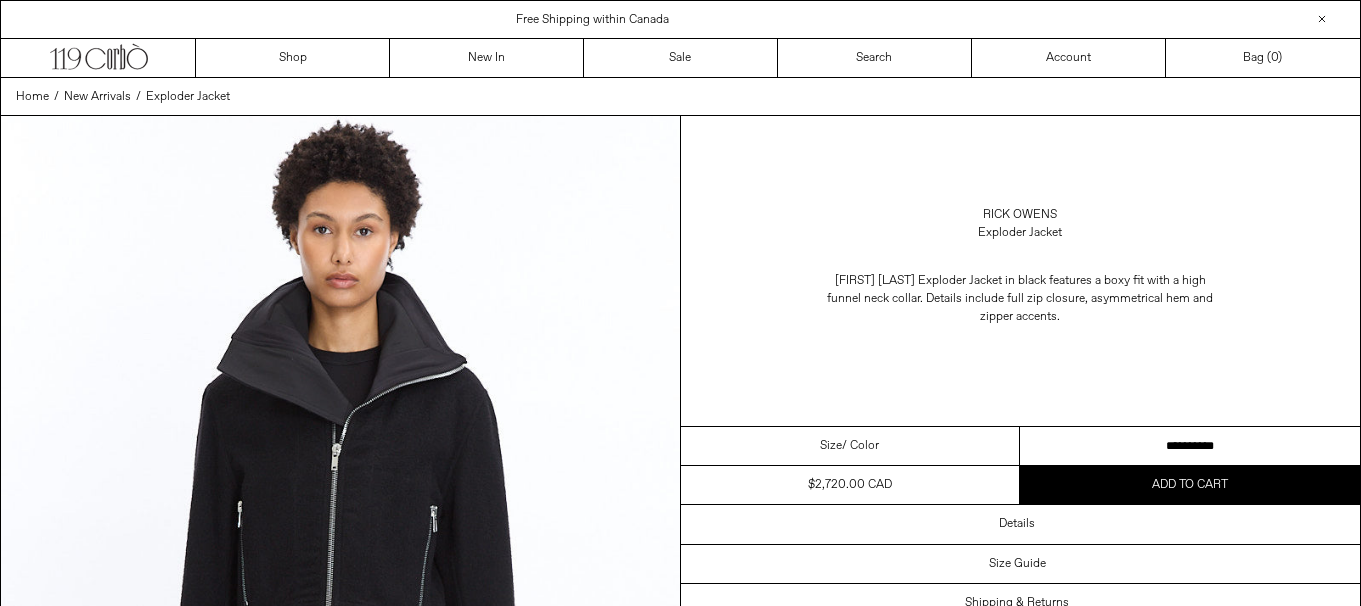 scroll, scrollTop: 0, scrollLeft: 0, axis: both 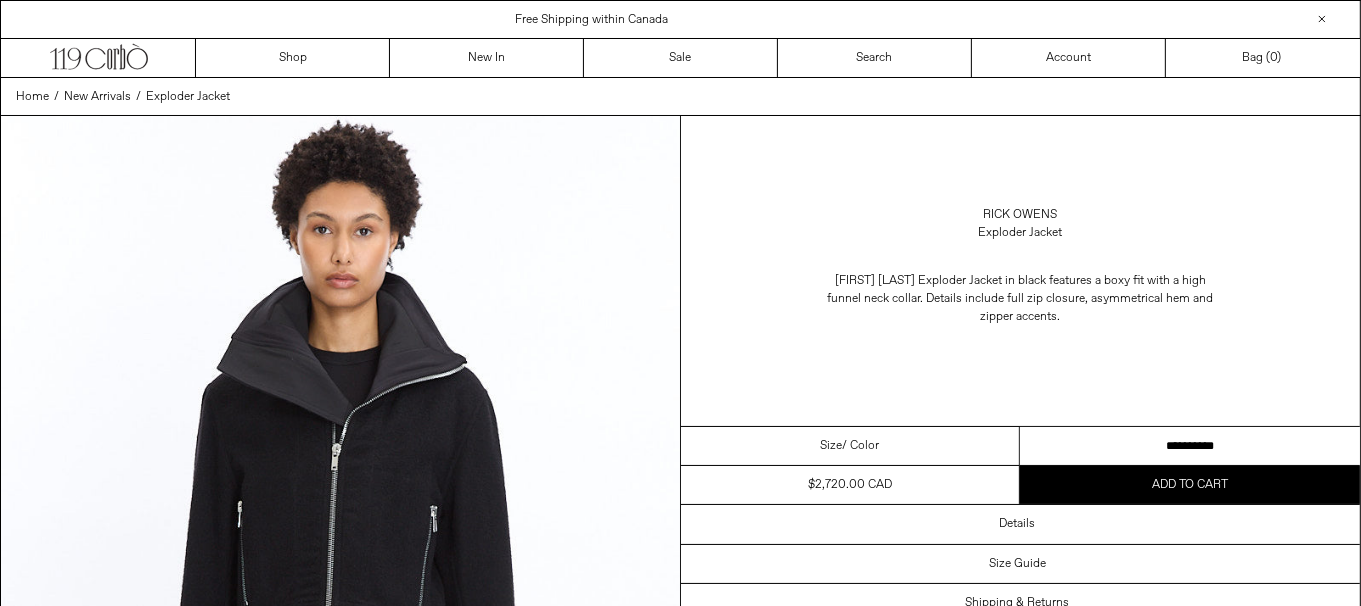 drag, startPoint x: 1217, startPoint y: 443, endPoint x: 1254, endPoint y: 423, distance: 42.059483 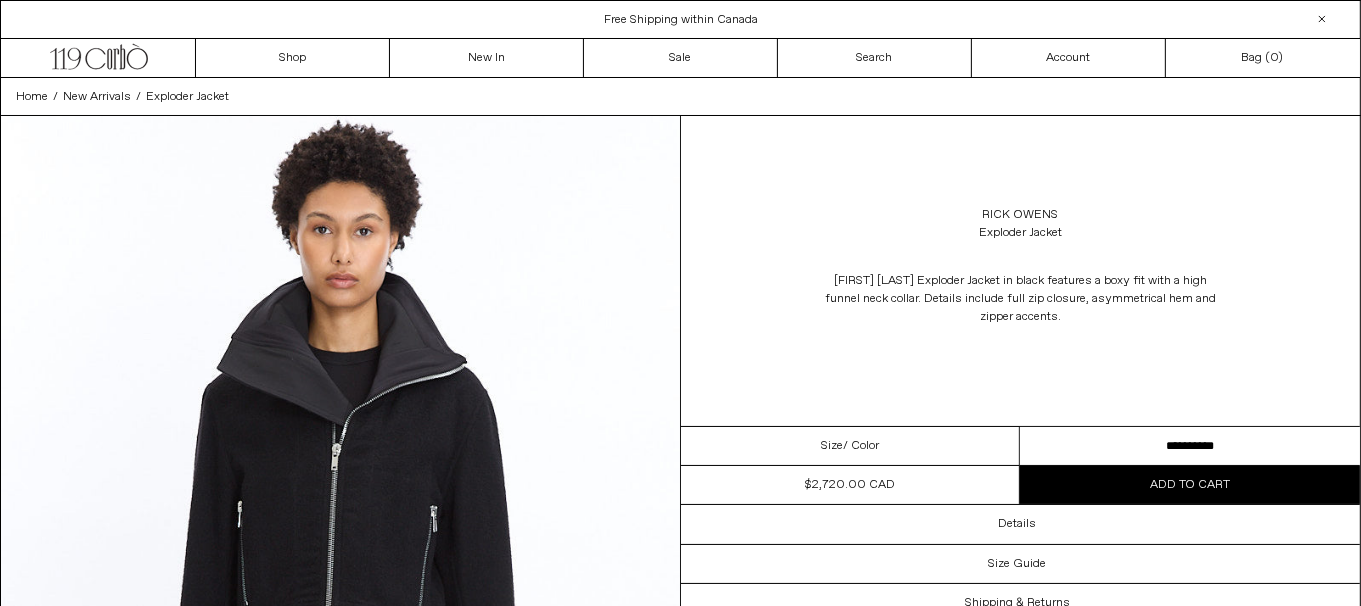 scroll, scrollTop: 0, scrollLeft: 0, axis: both 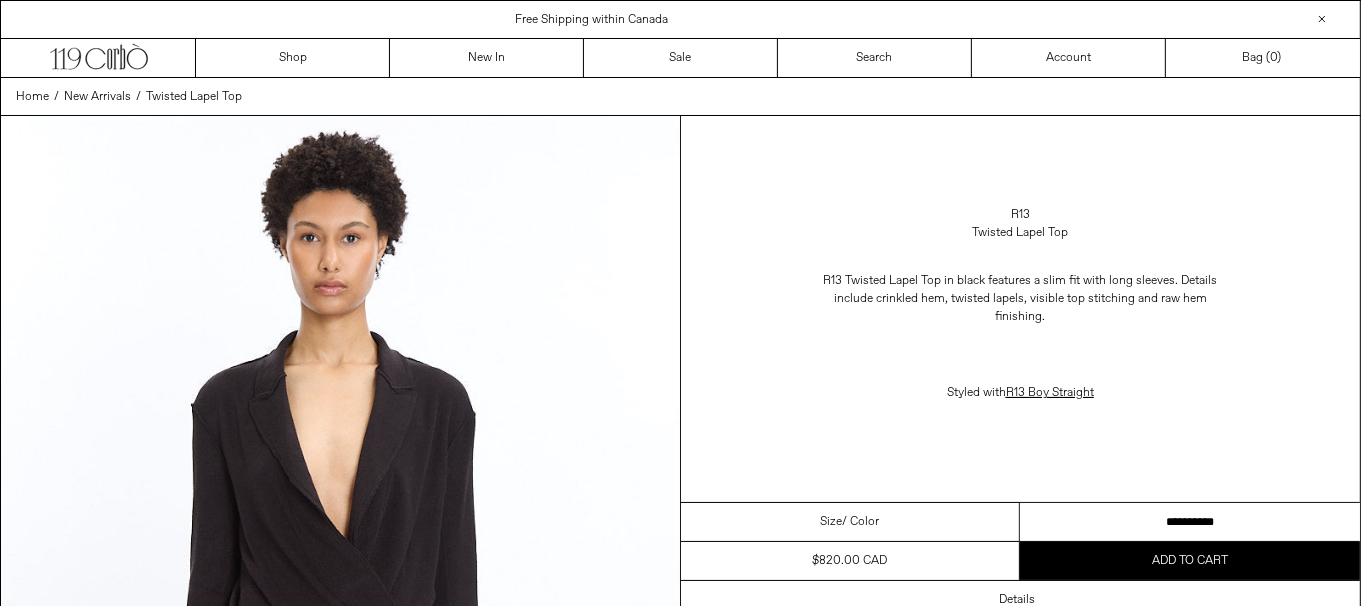 drag, startPoint x: 1225, startPoint y: 524, endPoint x: 1240, endPoint y: 526, distance: 15.132746 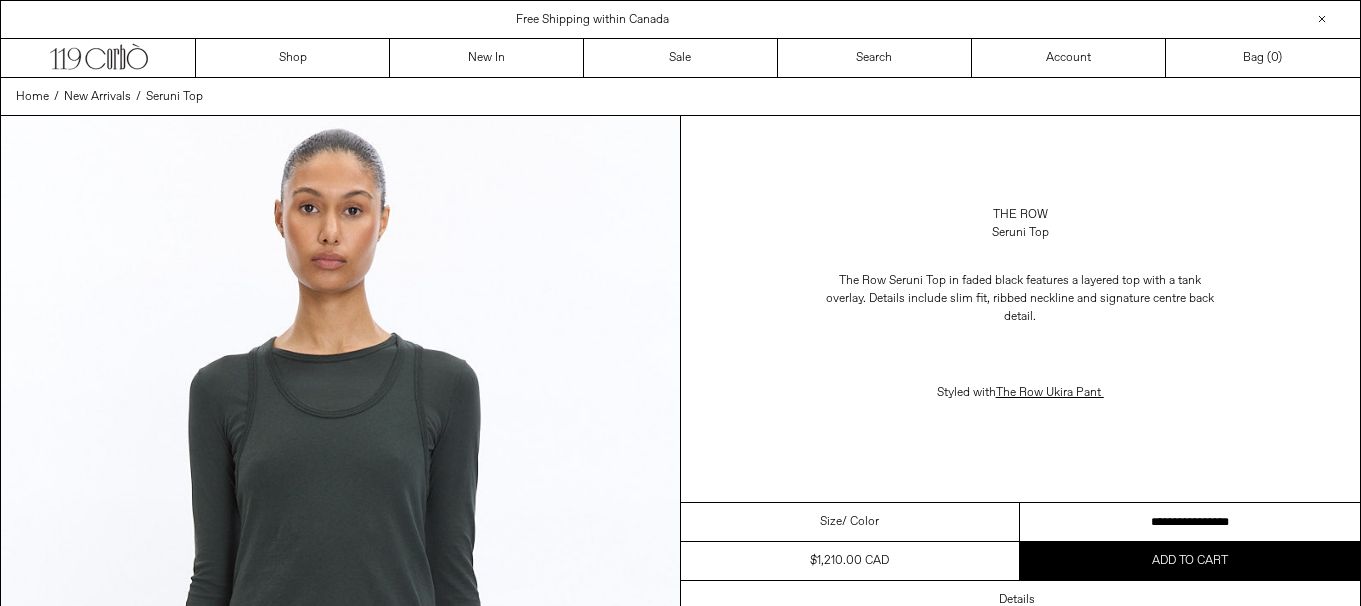 scroll, scrollTop: 0, scrollLeft: 0, axis: both 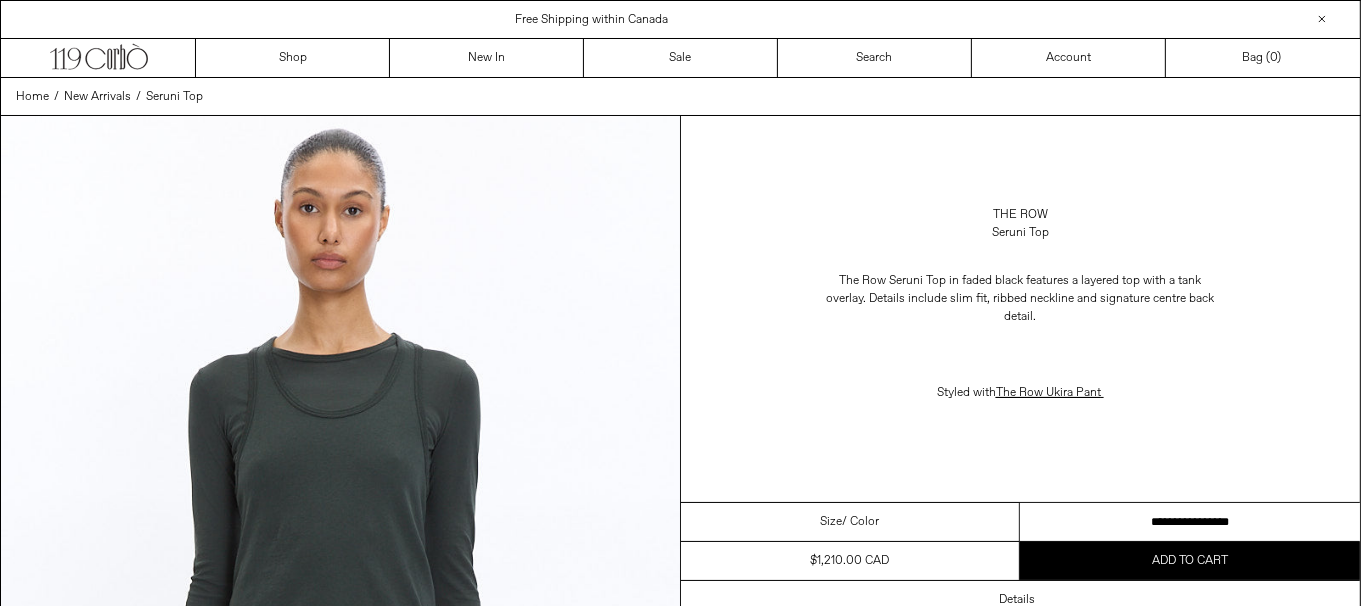 click on "**********" at bounding box center [1190, 522] 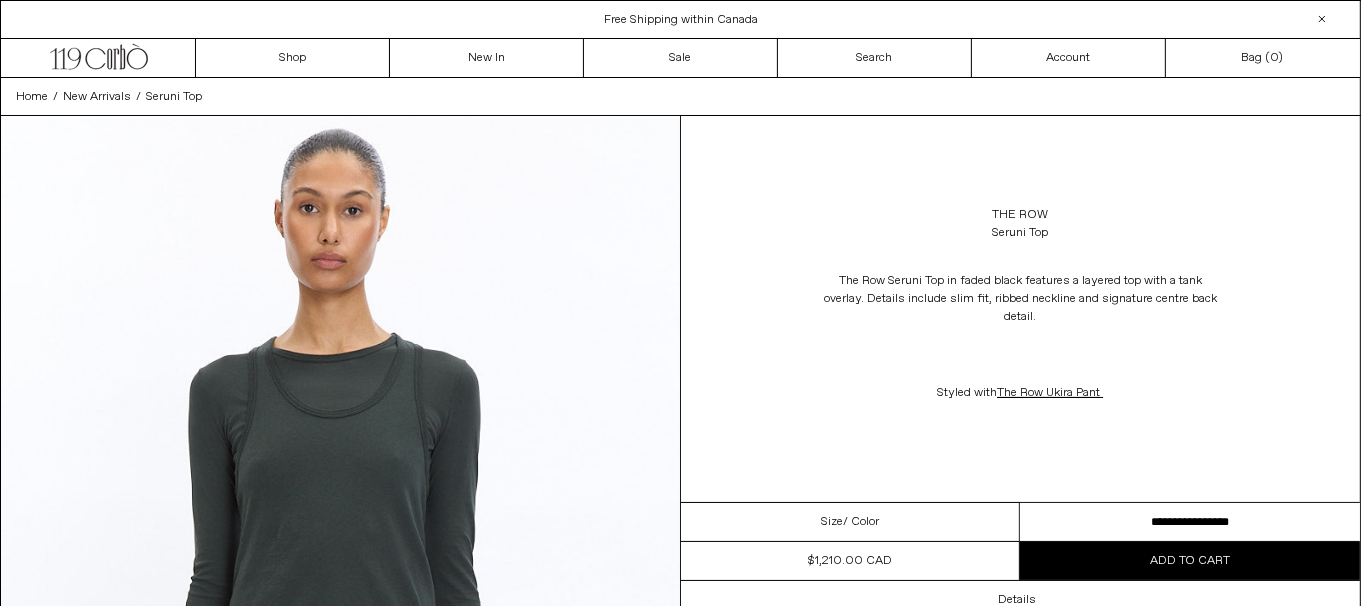 scroll, scrollTop: 0, scrollLeft: 0, axis: both 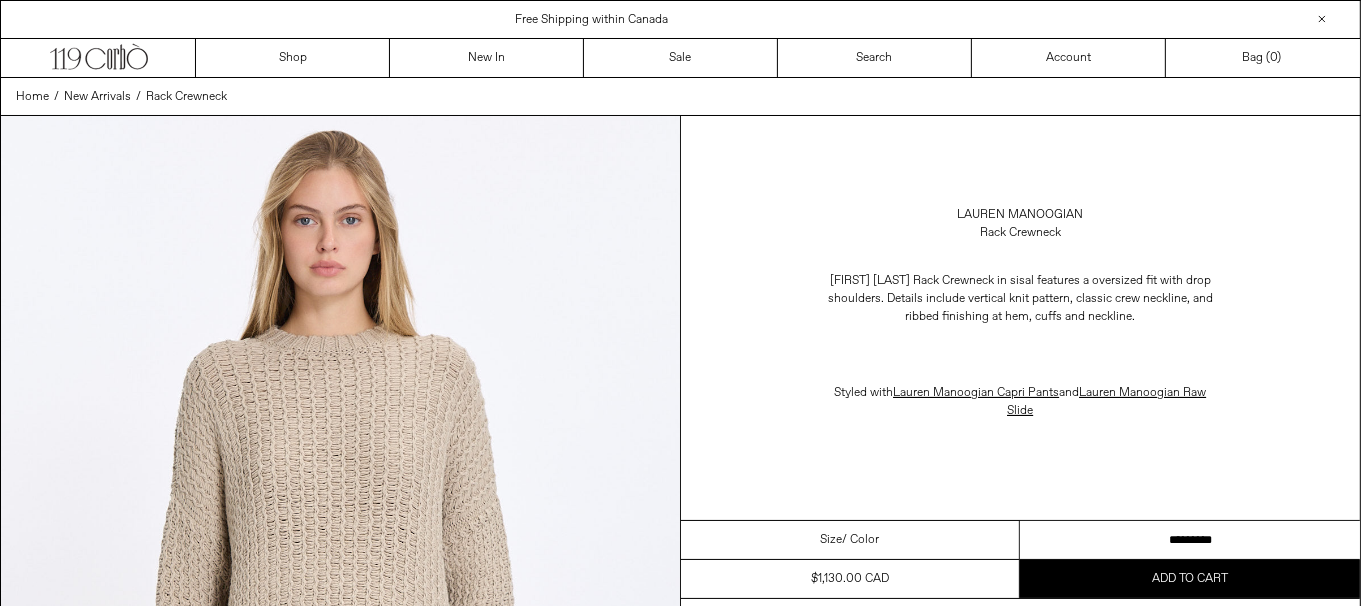 click on "*********
*********" at bounding box center (1190, 540) 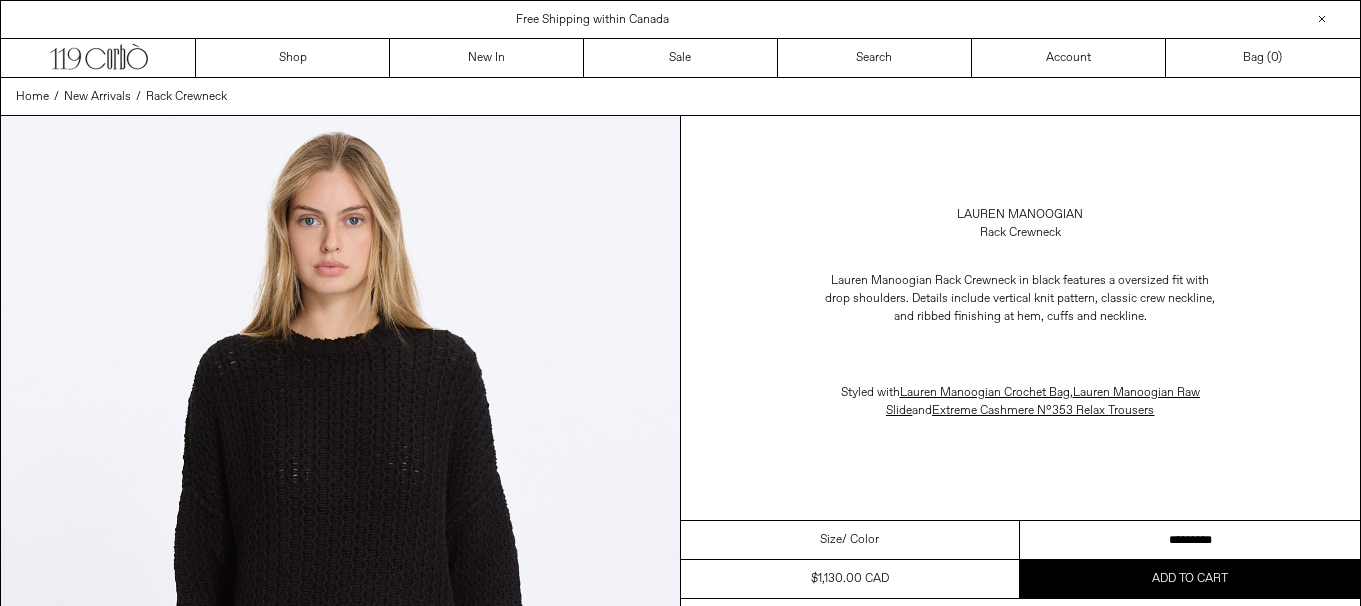 scroll, scrollTop: 0, scrollLeft: 0, axis: both 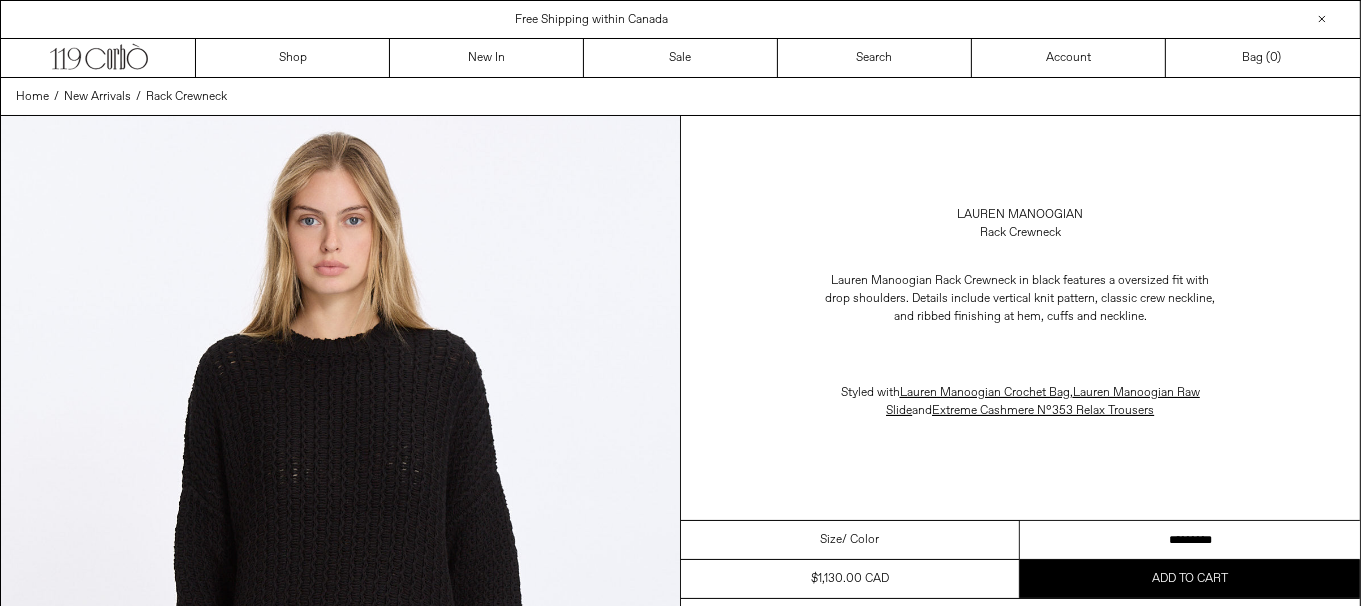 drag, startPoint x: 1166, startPoint y: 543, endPoint x: 1176, endPoint y: 546, distance: 10.440307 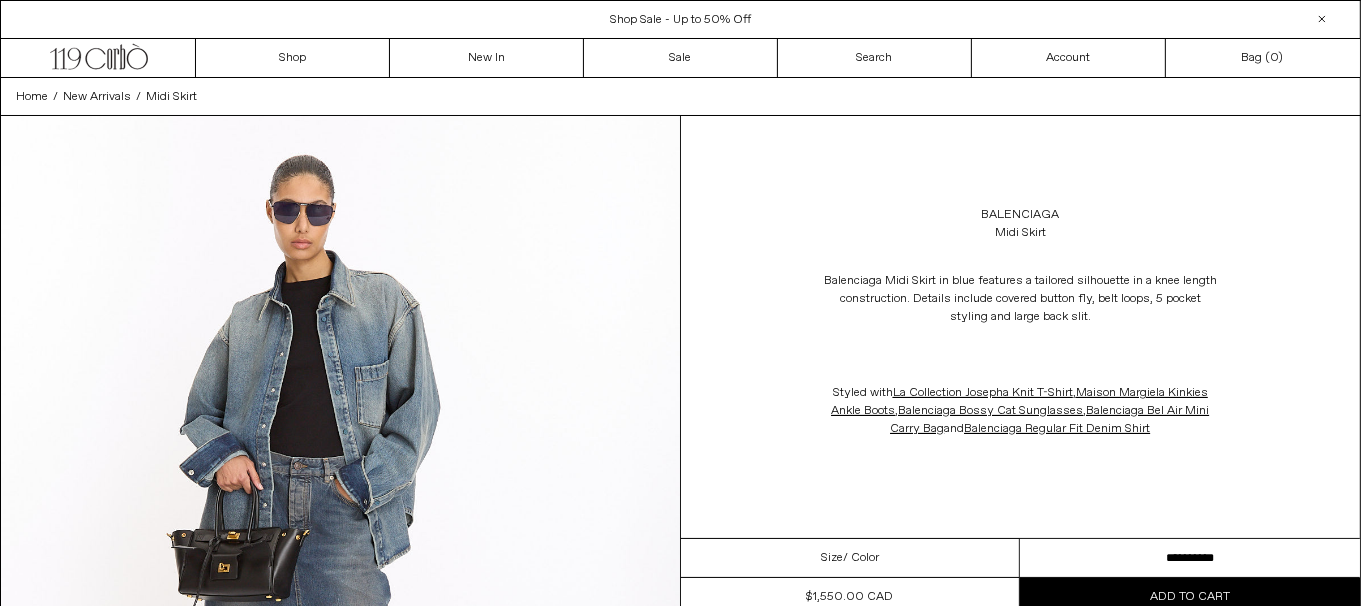 scroll, scrollTop: 0, scrollLeft: 0, axis: both 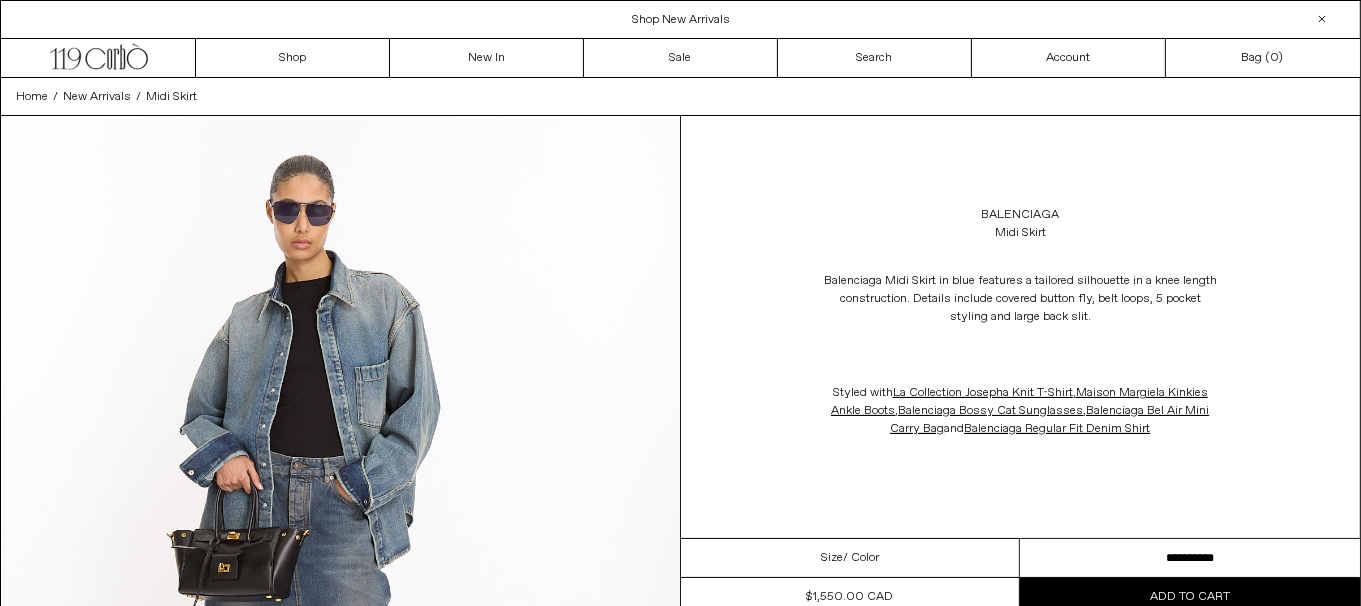 click on "**********" at bounding box center (1190, 558) 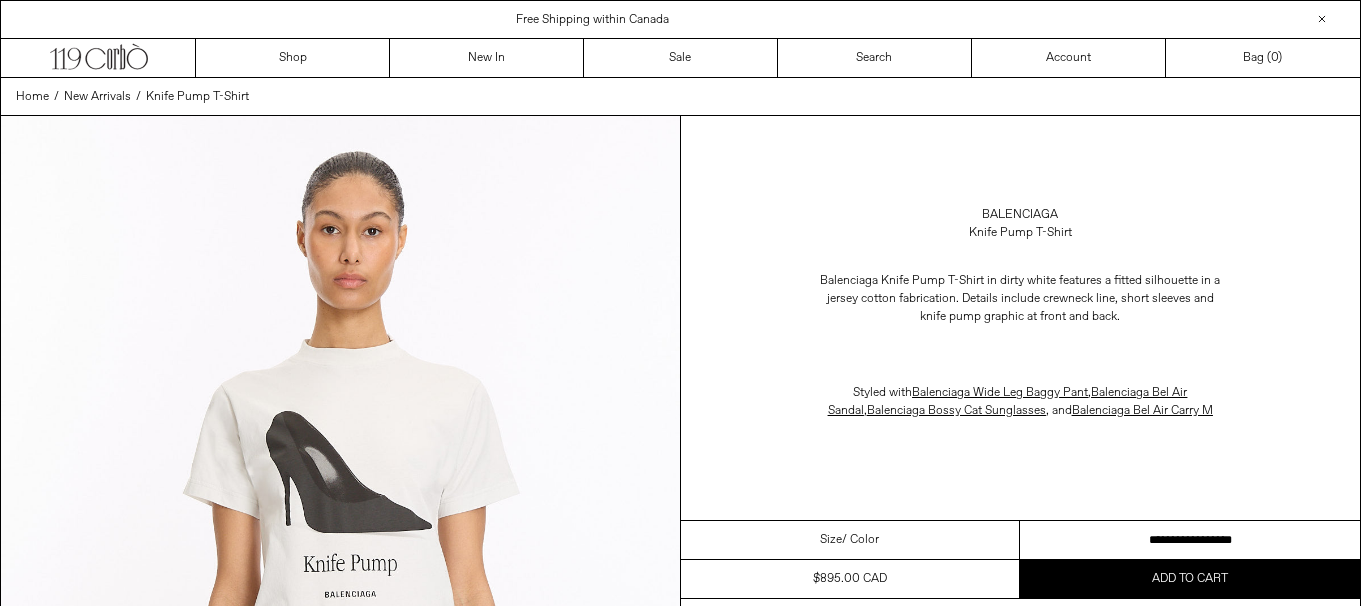 scroll, scrollTop: 0, scrollLeft: 0, axis: both 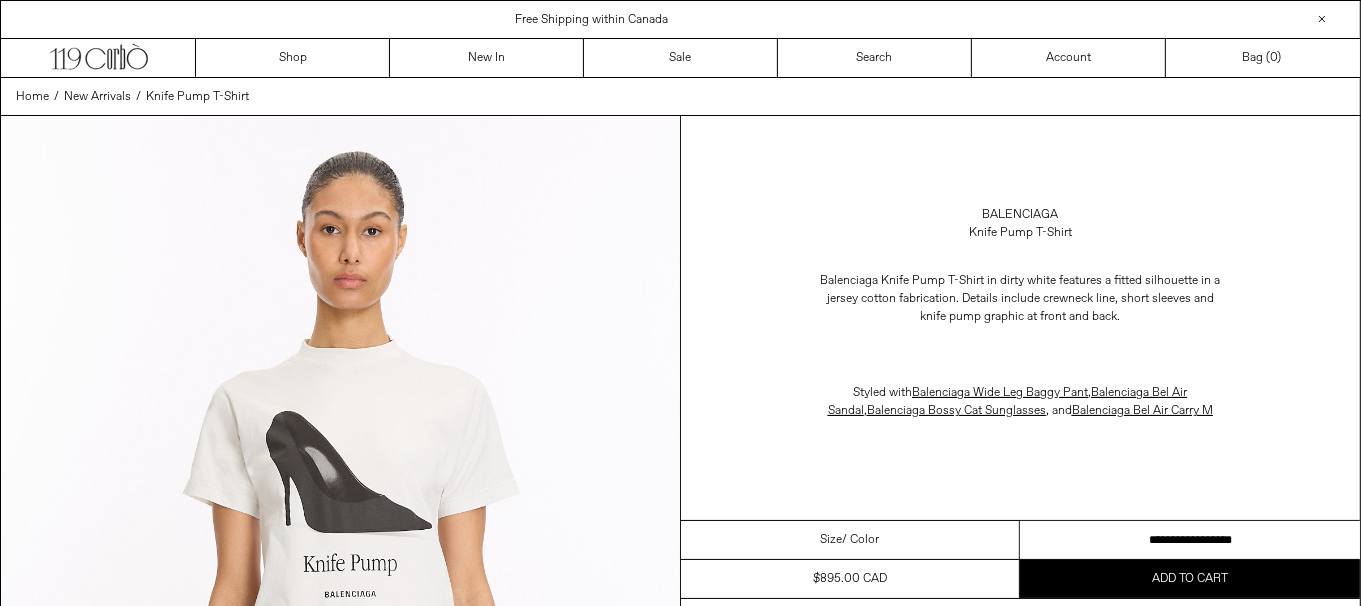 click on "**********" at bounding box center (1190, 540) 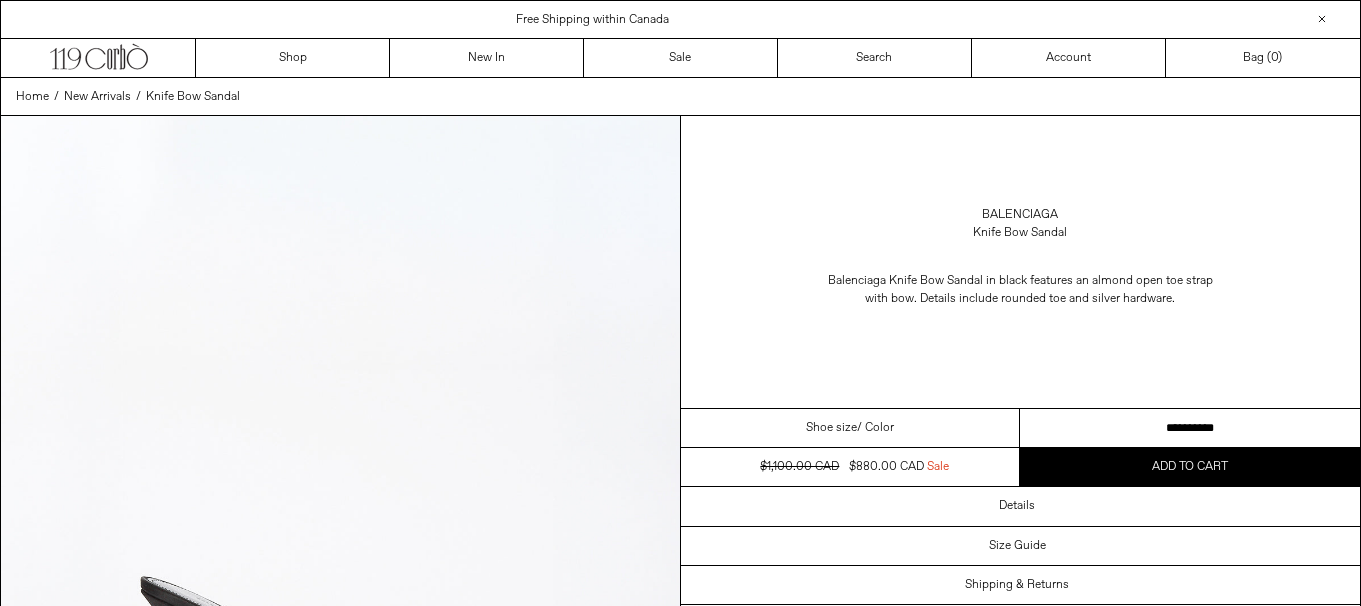 scroll, scrollTop: 0, scrollLeft: 0, axis: both 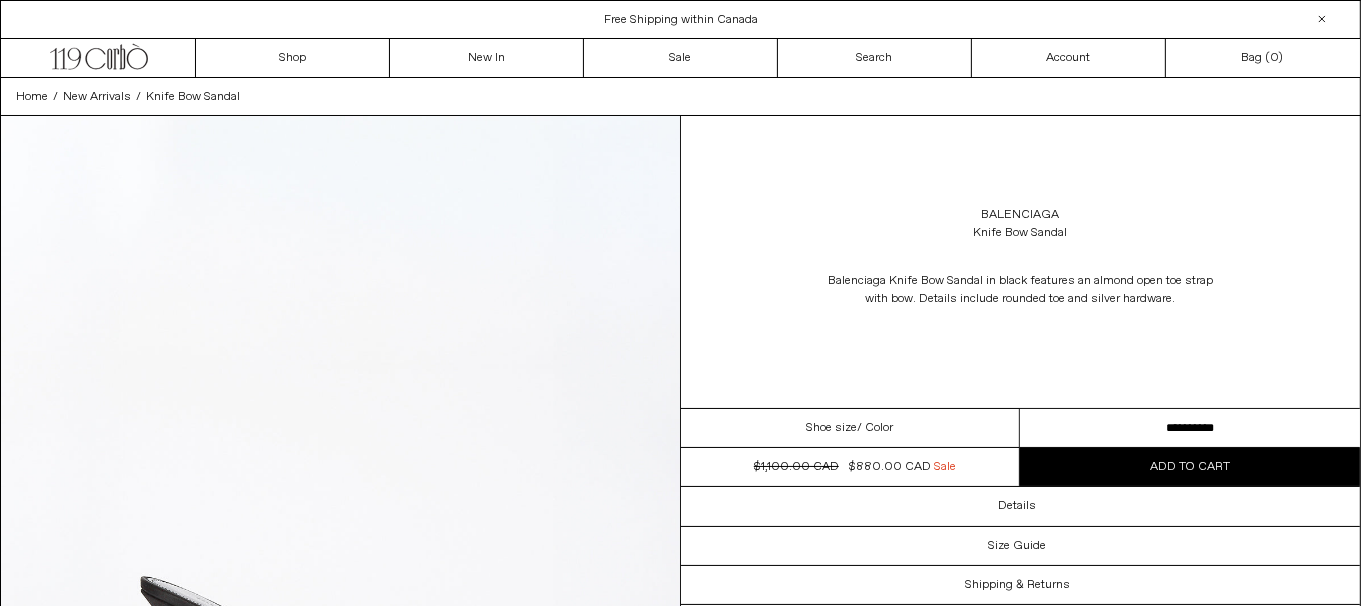 drag, startPoint x: 1227, startPoint y: 424, endPoint x: 1374, endPoint y: 438, distance: 147.66516 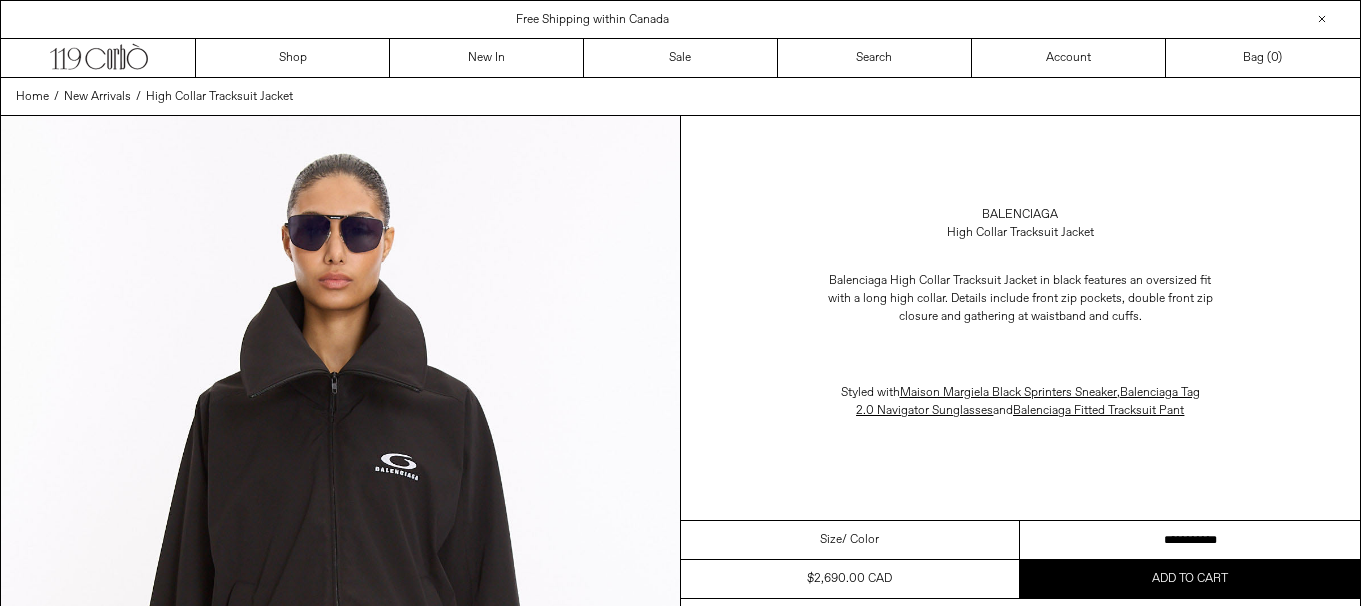 scroll, scrollTop: 0, scrollLeft: 0, axis: both 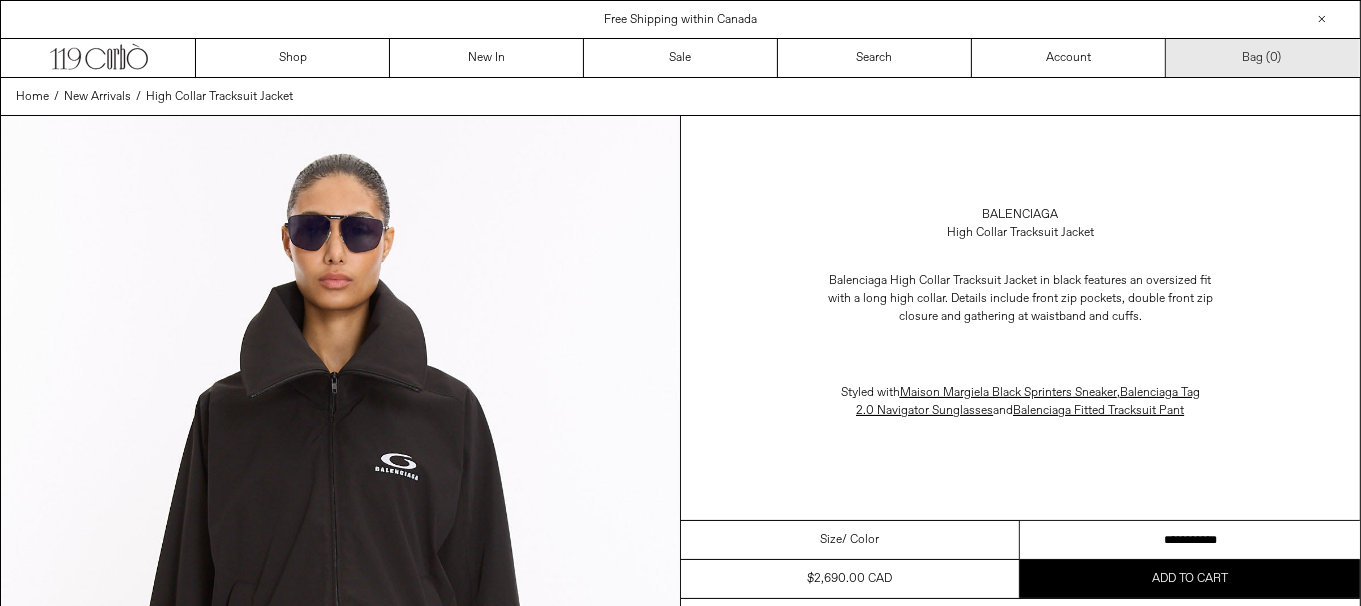 drag, startPoint x: 1240, startPoint y: 536, endPoint x: 1245, endPoint y: 39, distance: 497.02515 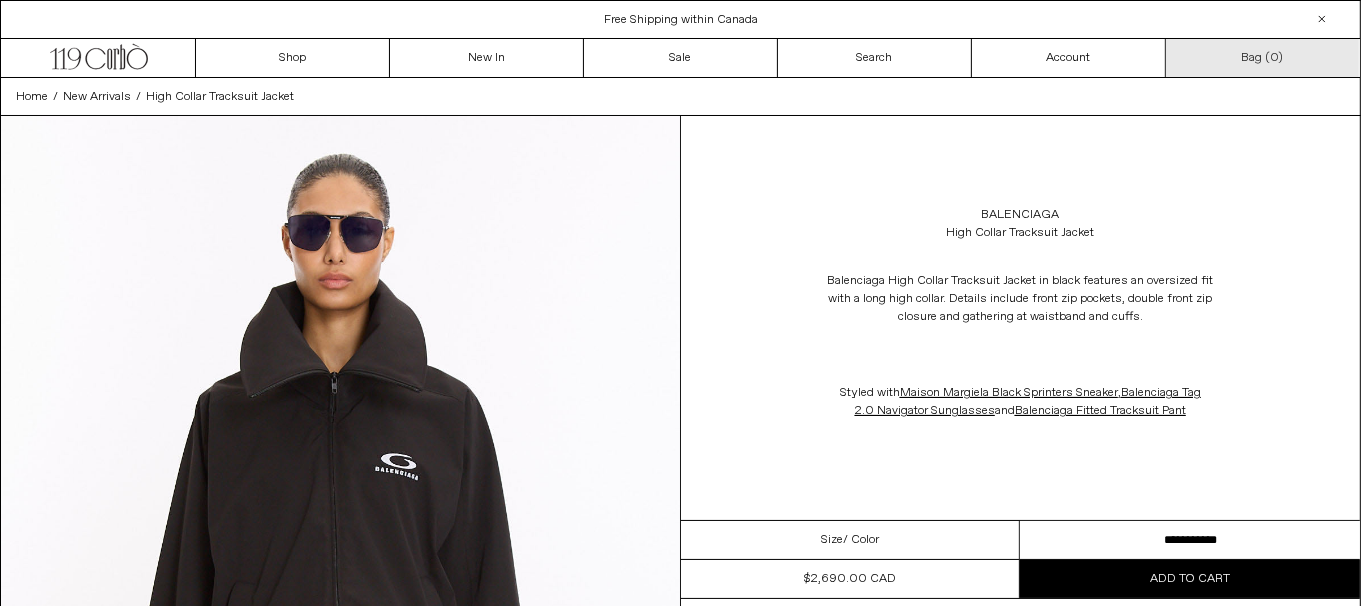scroll, scrollTop: 0, scrollLeft: 0, axis: both 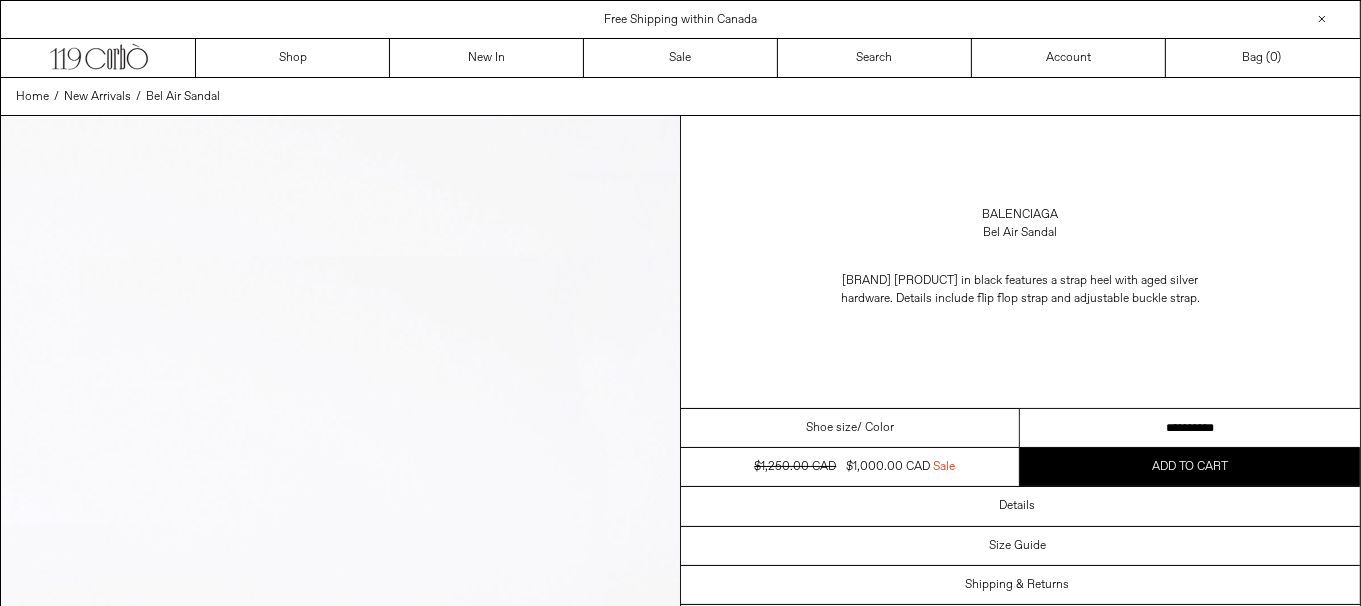 drag, startPoint x: 1226, startPoint y: 425, endPoint x: 1374, endPoint y: 432, distance: 148.16545 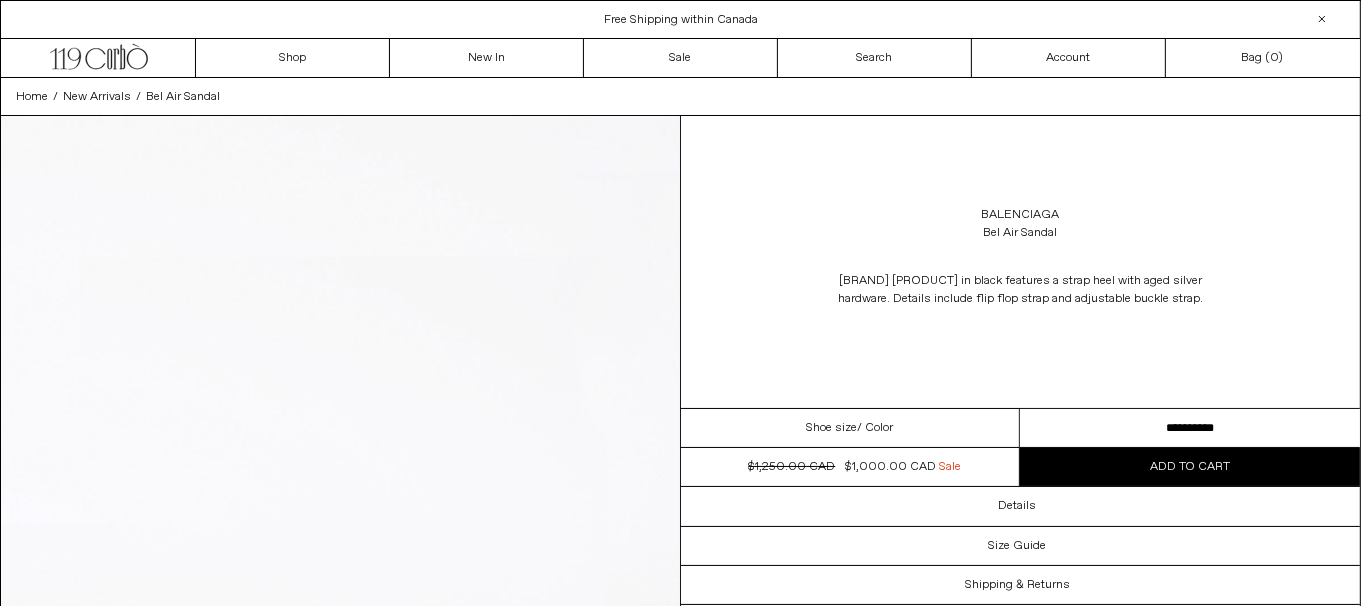scroll, scrollTop: 0, scrollLeft: 0, axis: both 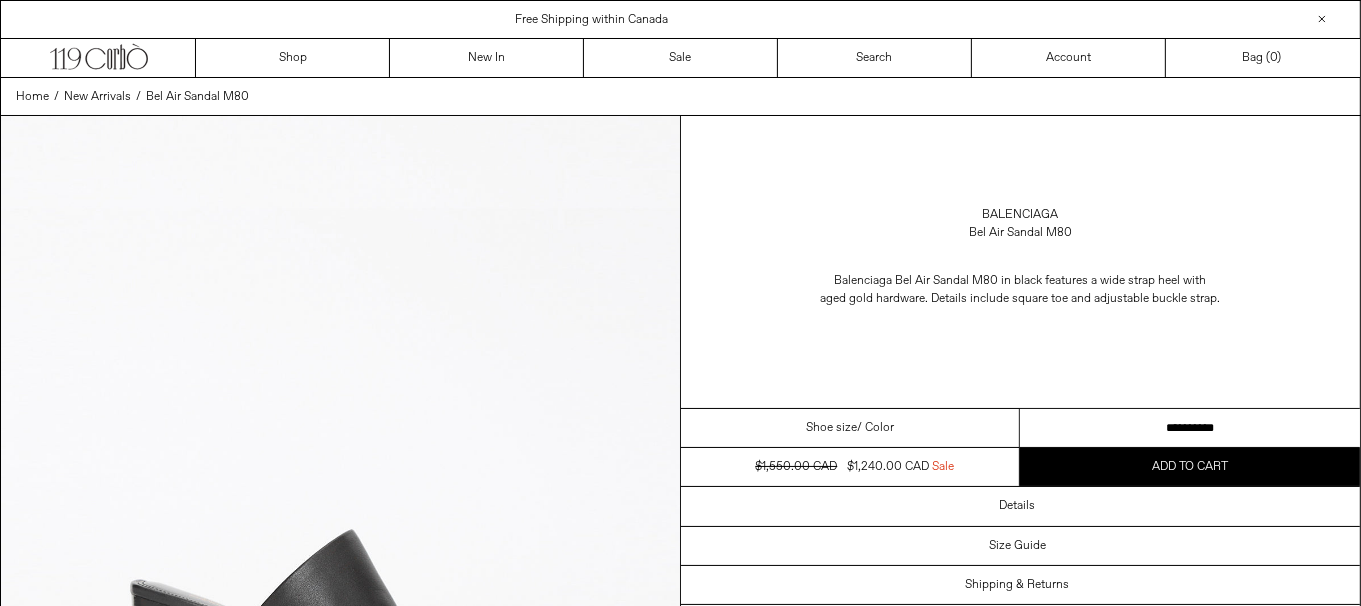 drag, startPoint x: 1286, startPoint y: 436, endPoint x: 1320, endPoint y: 441, distance: 34.36568 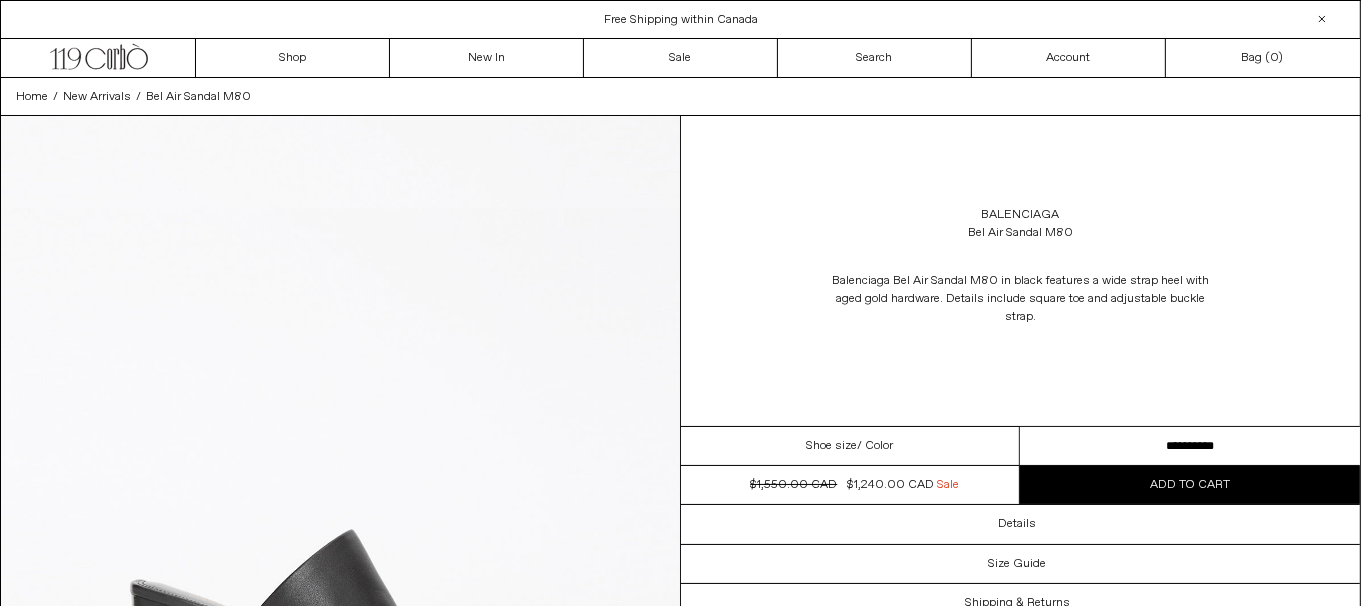 scroll, scrollTop: 0, scrollLeft: 0, axis: both 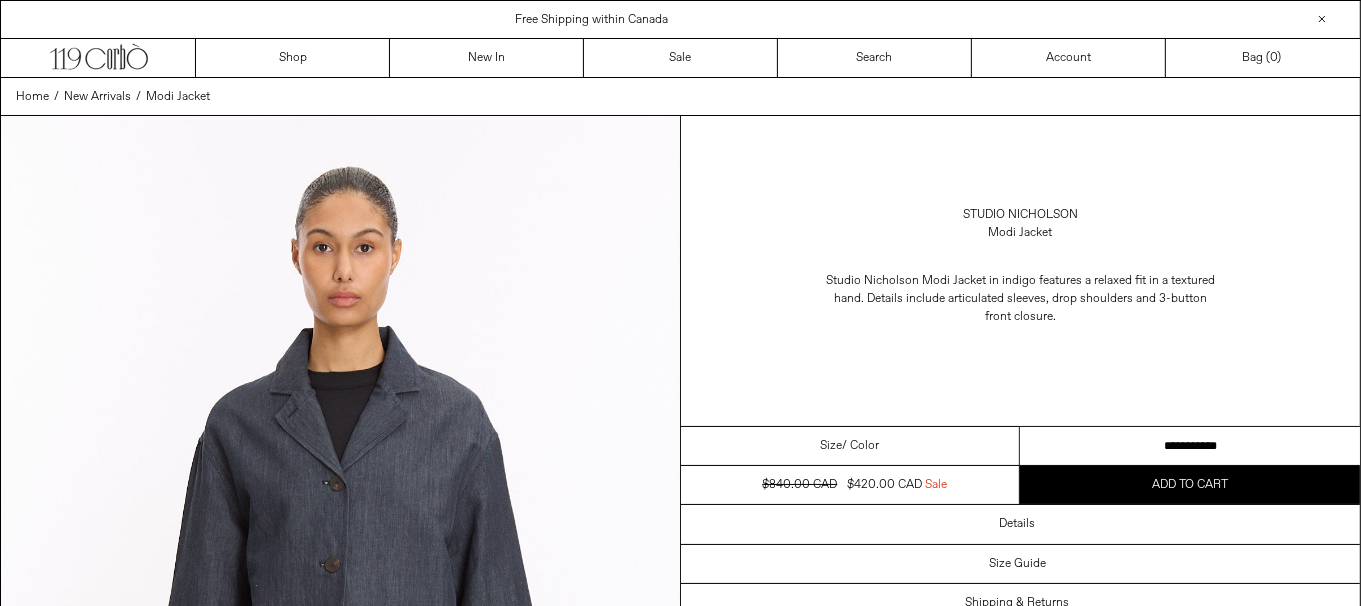 drag, startPoint x: 1124, startPoint y: 446, endPoint x: 1150, endPoint y: 207, distance: 240.41006 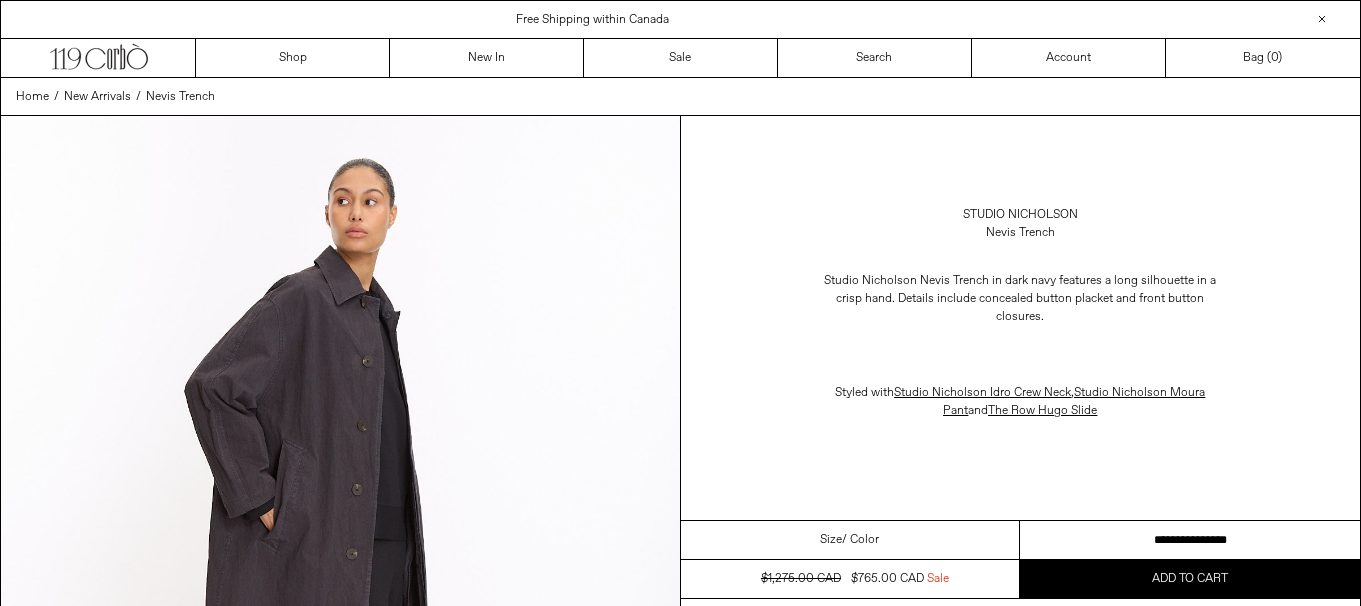 scroll, scrollTop: 0, scrollLeft: 0, axis: both 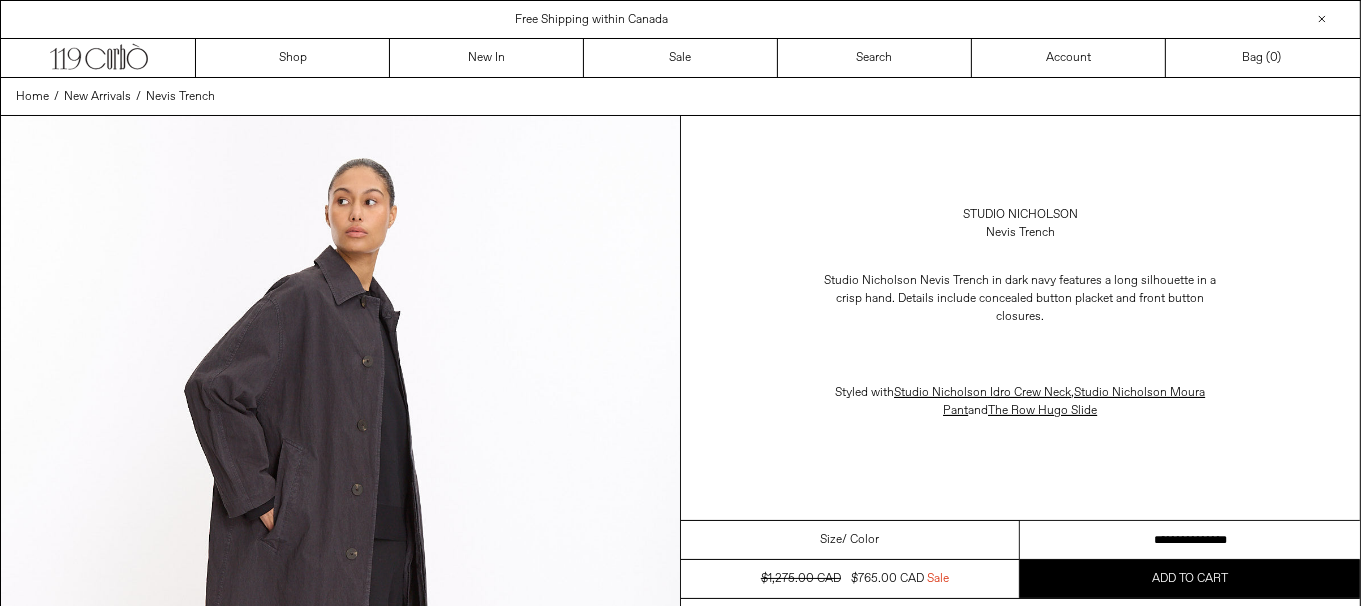 drag, startPoint x: 1198, startPoint y: 530, endPoint x: 1266, endPoint y: 538, distance: 68.46897 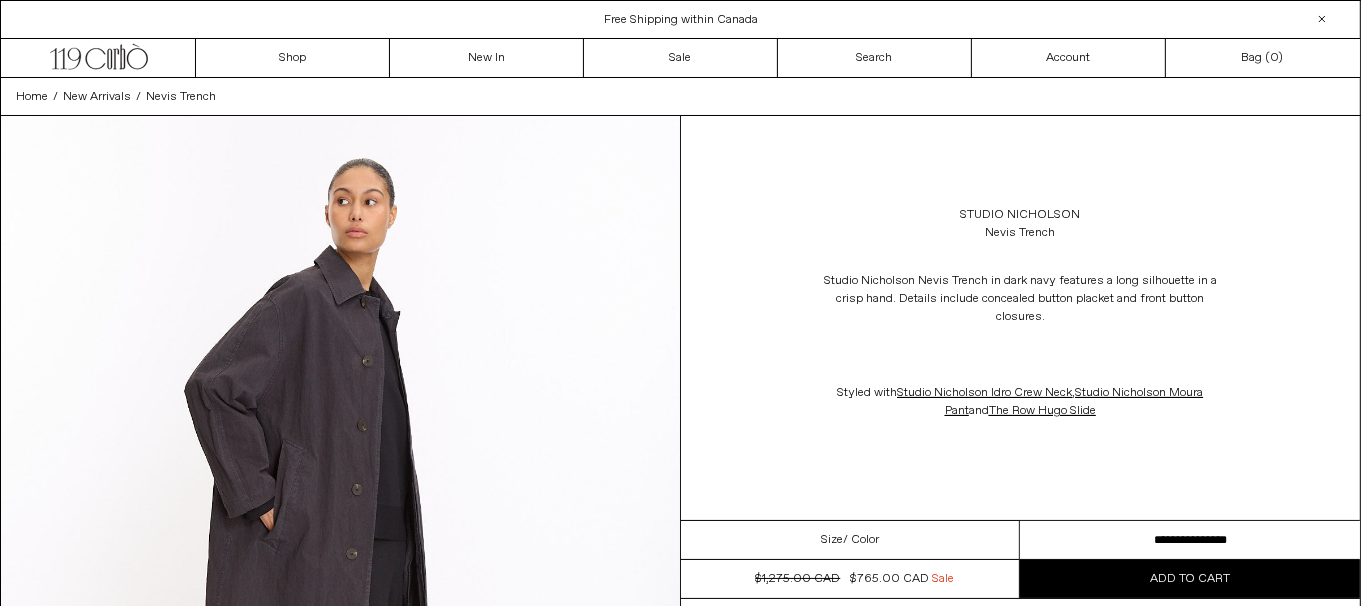 scroll, scrollTop: 0, scrollLeft: 0, axis: both 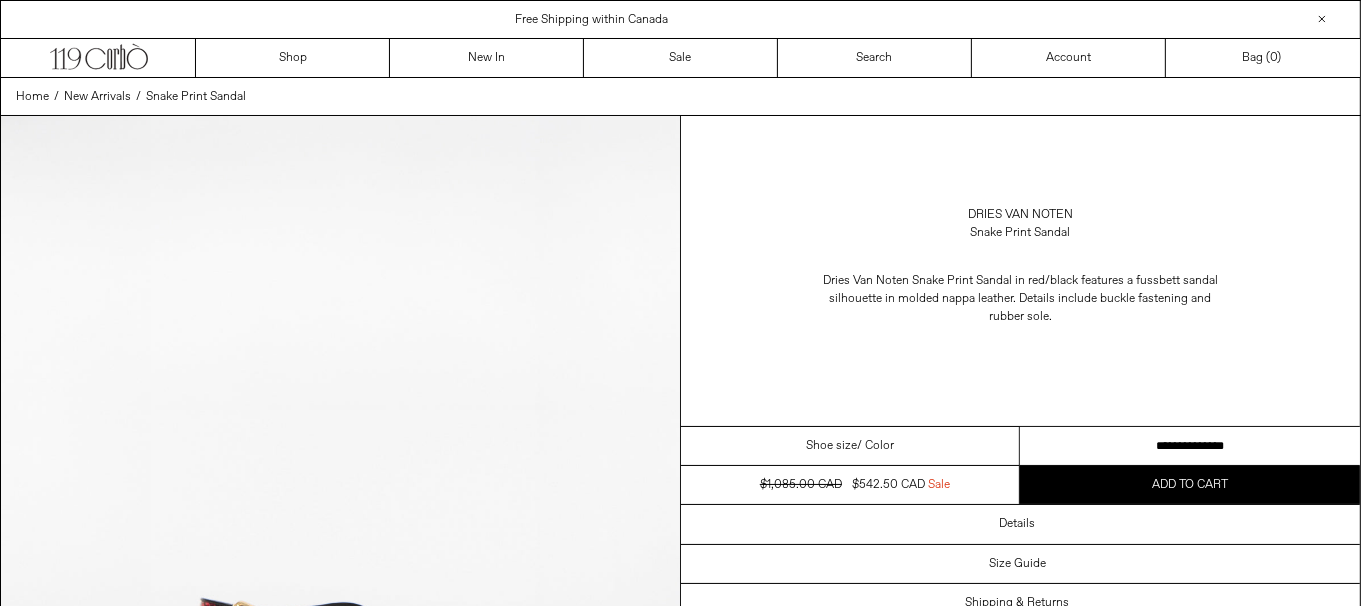 click on "**********" at bounding box center (1190, 446) 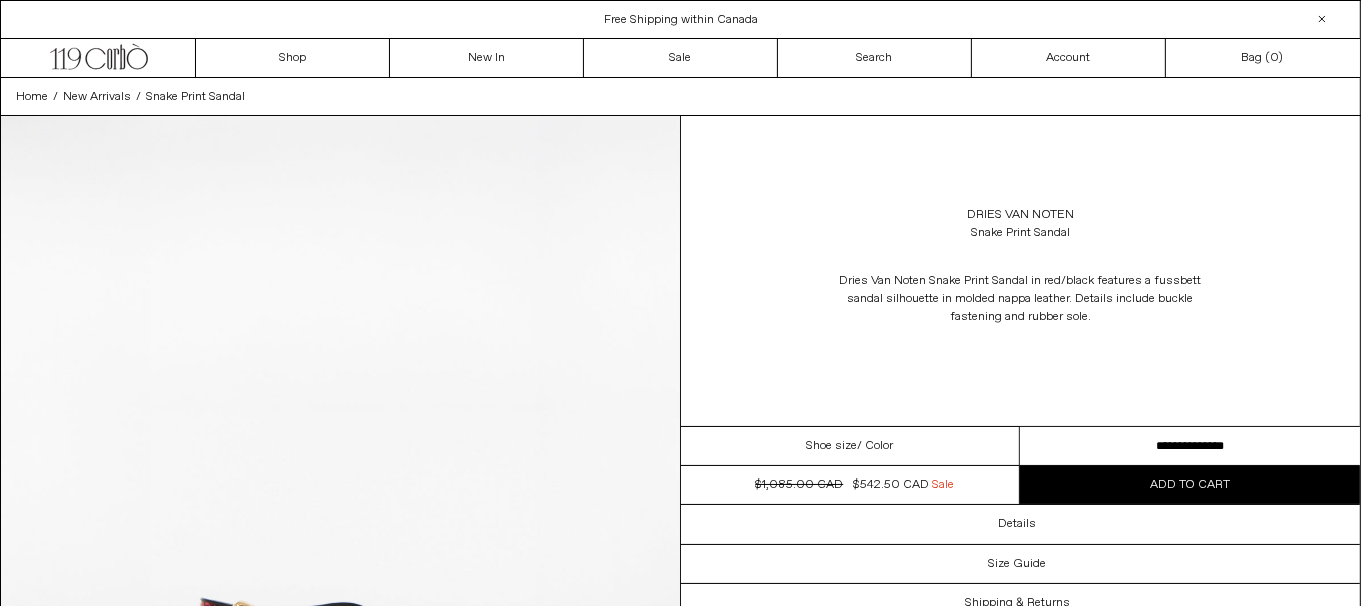 scroll, scrollTop: 0, scrollLeft: 0, axis: both 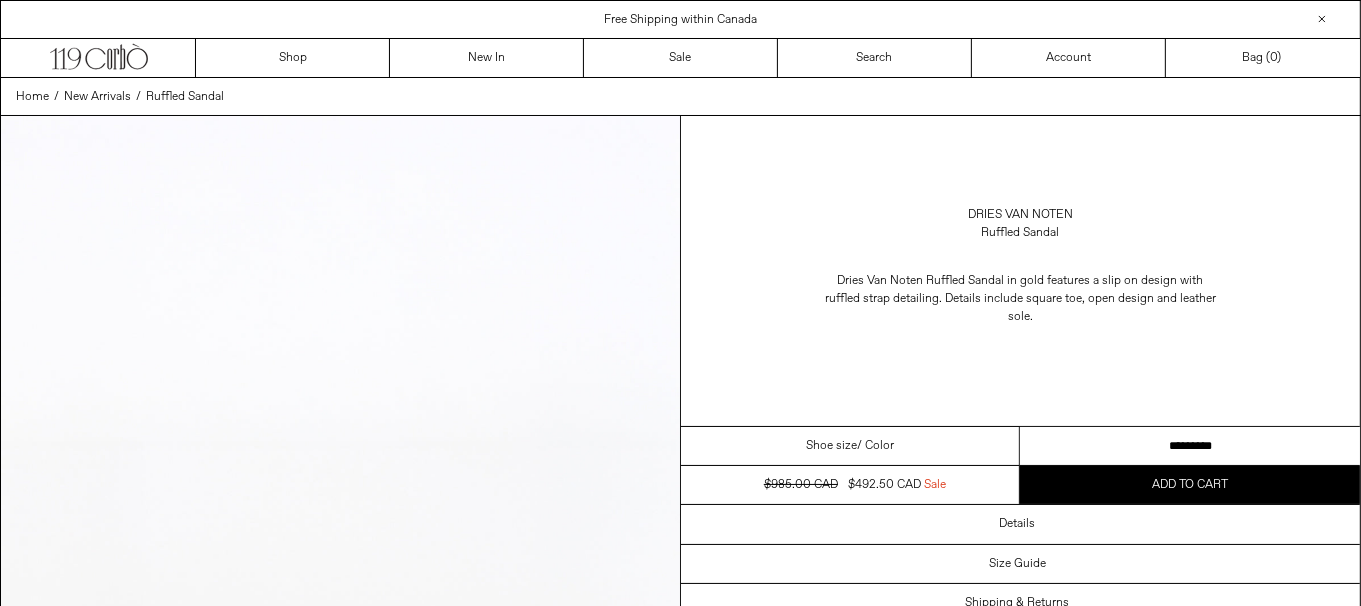 click on "**********" at bounding box center (1190, 446) 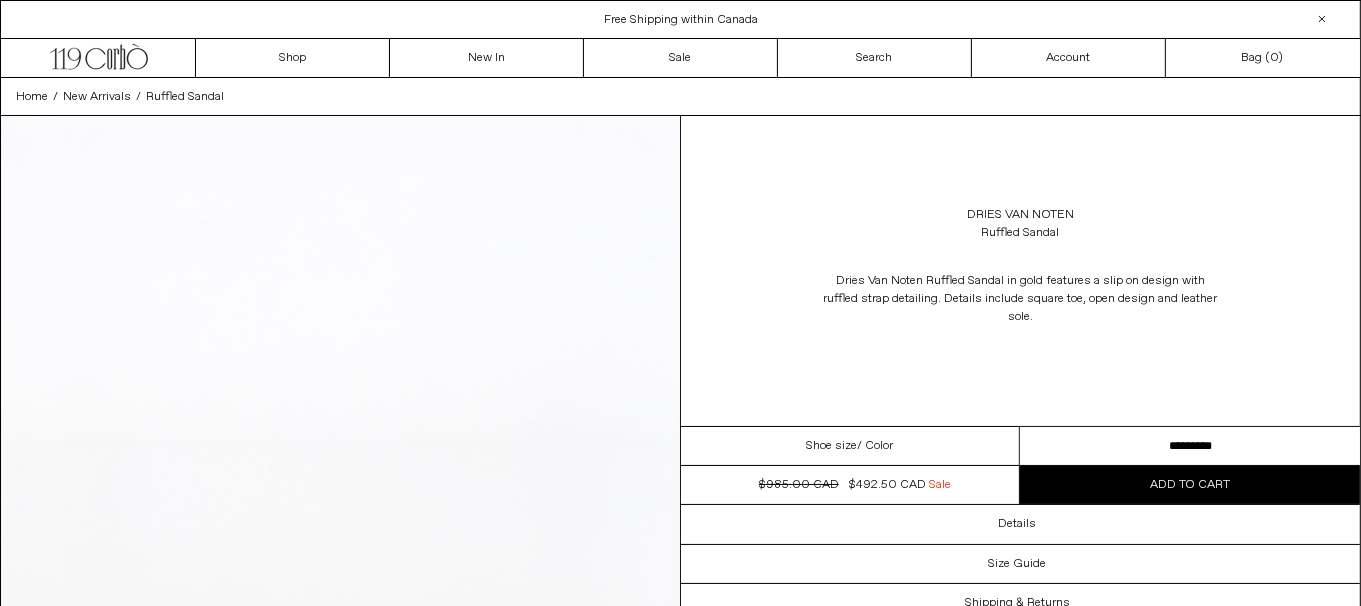 scroll, scrollTop: 0, scrollLeft: 0, axis: both 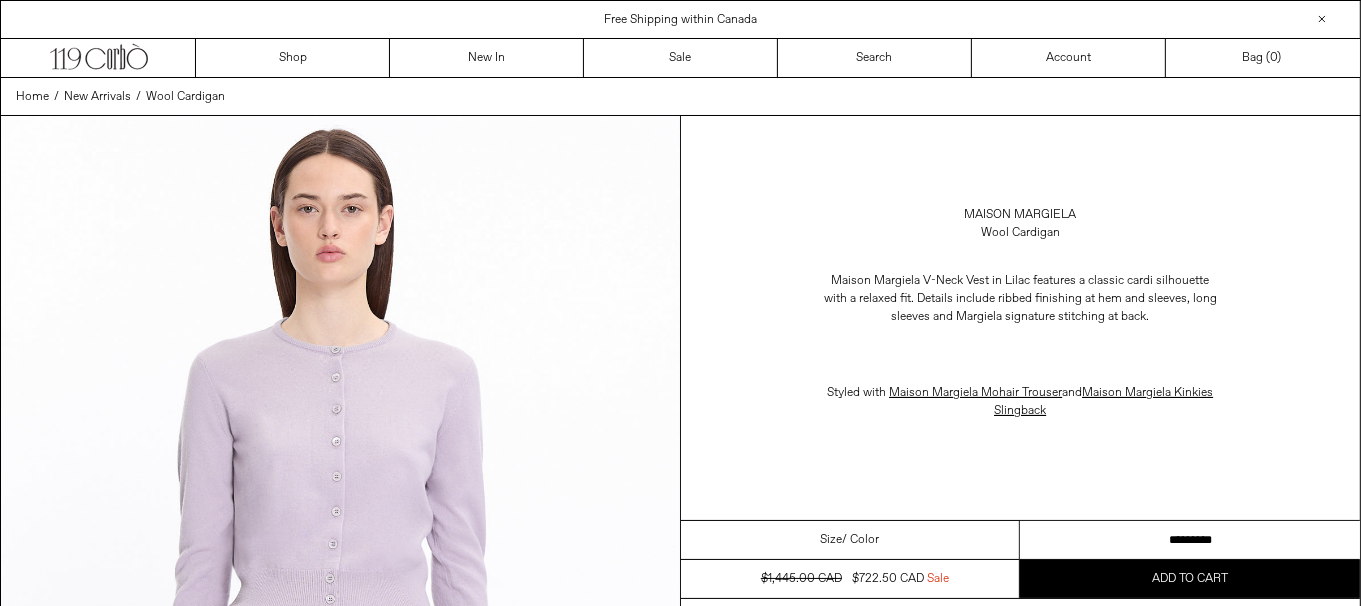drag, startPoint x: 1239, startPoint y: 535, endPoint x: 1374, endPoint y: 533, distance: 135.01482 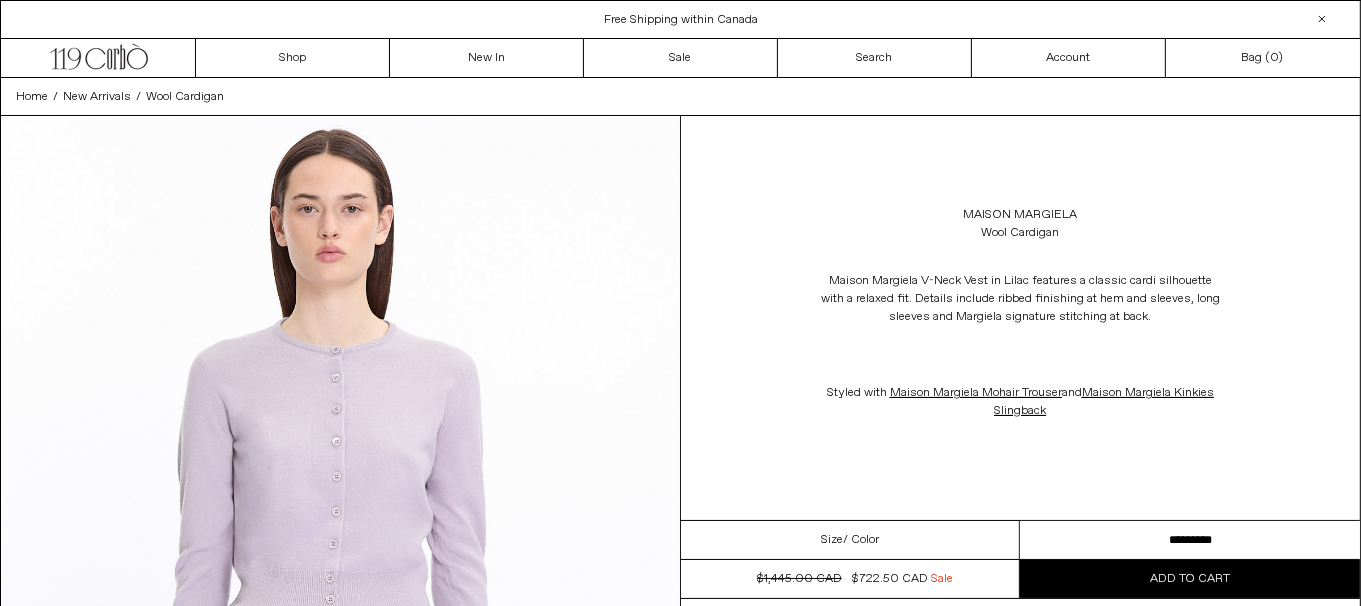 scroll, scrollTop: 0, scrollLeft: 0, axis: both 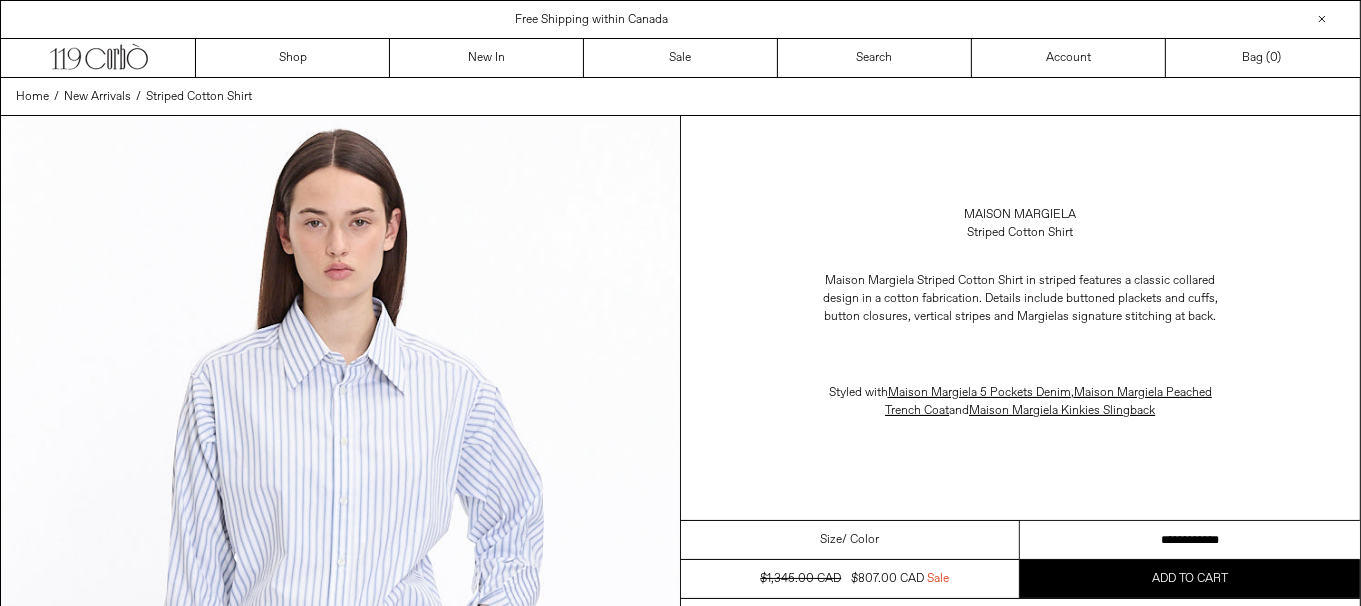 click on "**********" at bounding box center (1190, 540) 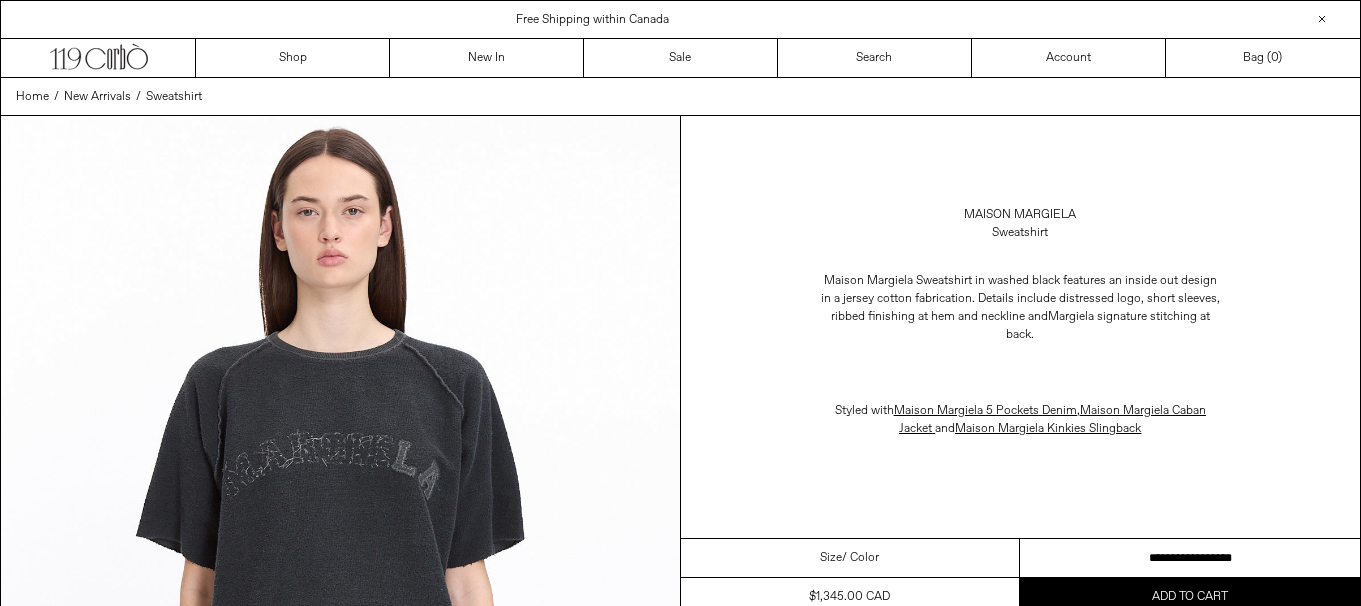 scroll, scrollTop: 0, scrollLeft: 0, axis: both 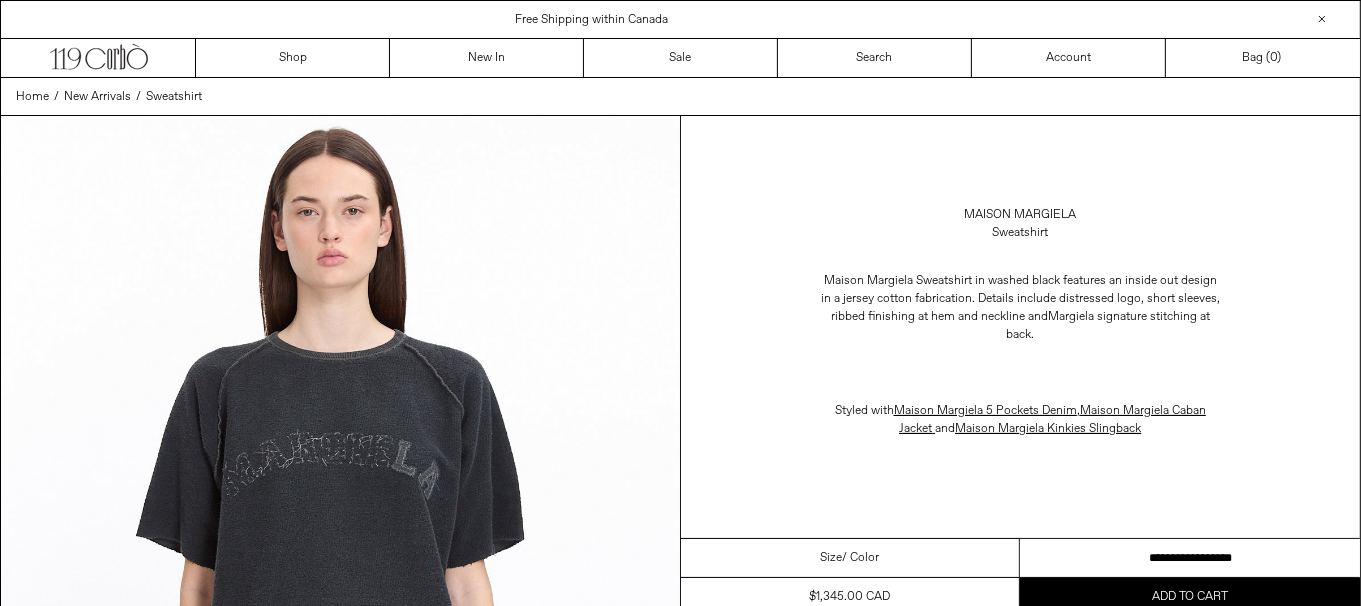 click on "**********" at bounding box center (1190, 558) 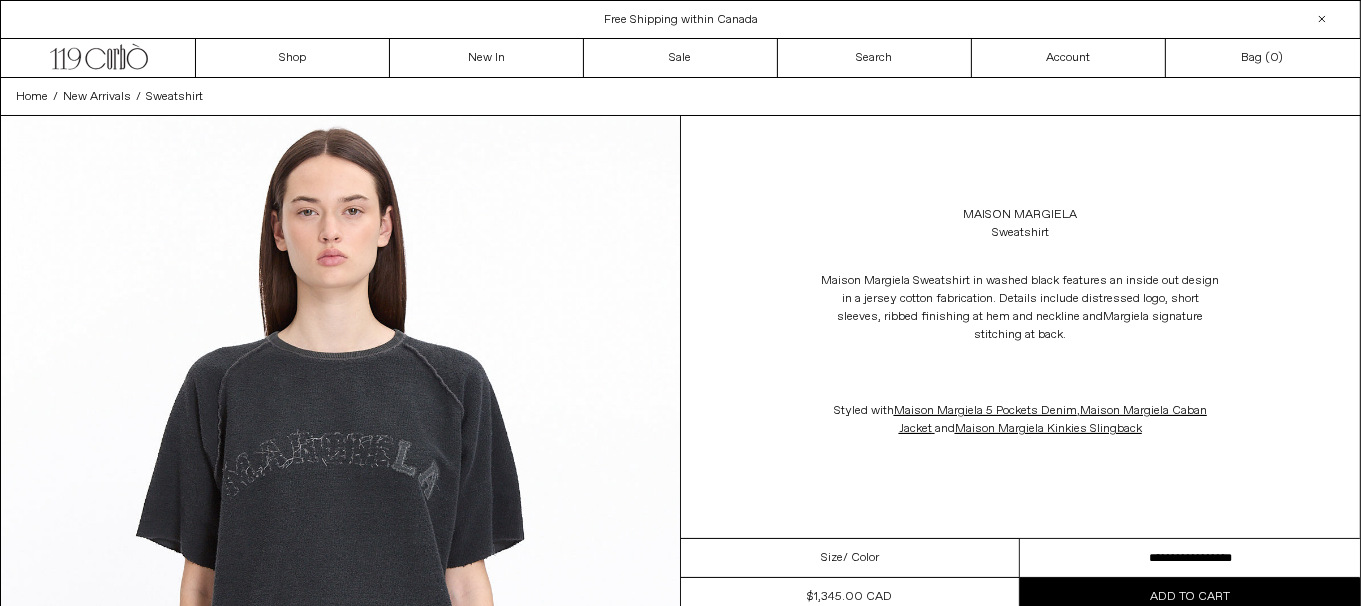 scroll, scrollTop: 0, scrollLeft: 0, axis: both 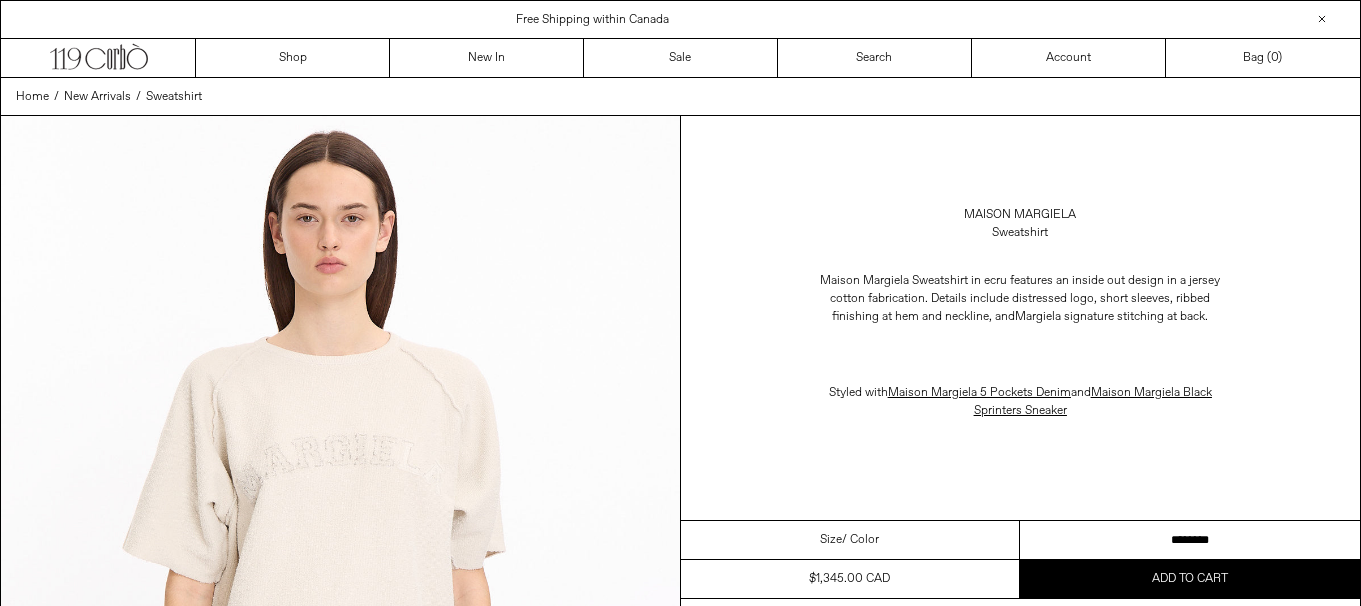 click on "**********" at bounding box center [1190, 540] 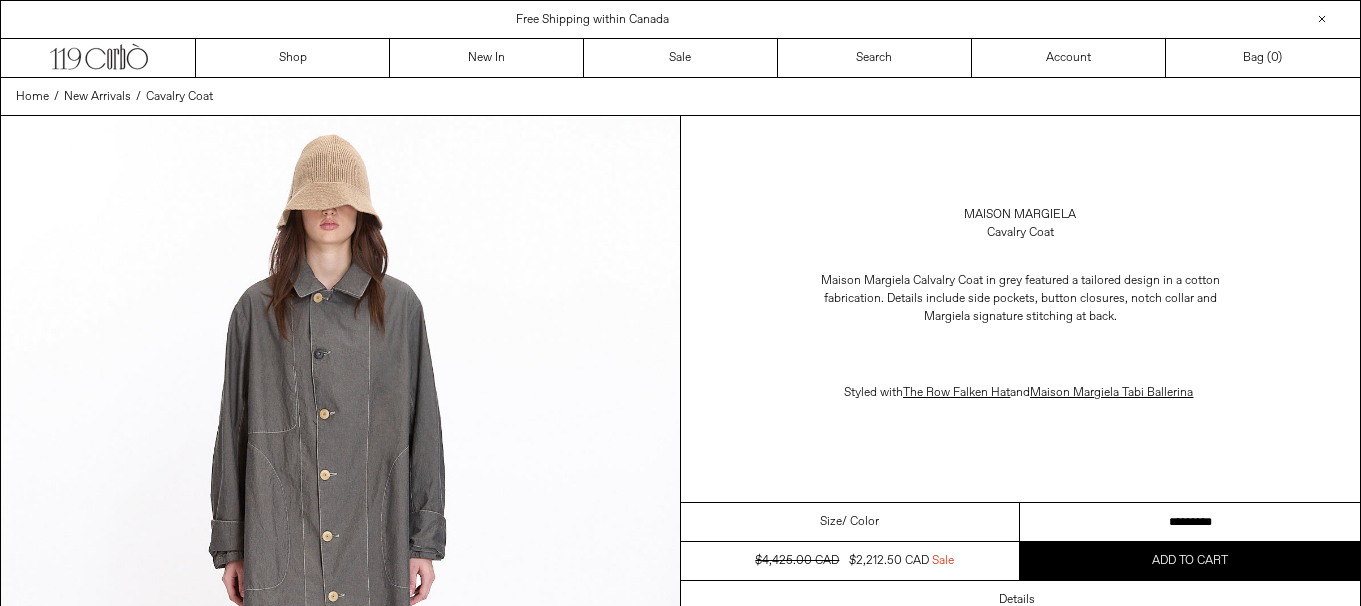 scroll, scrollTop: 0, scrollLeft: 0, axis: both 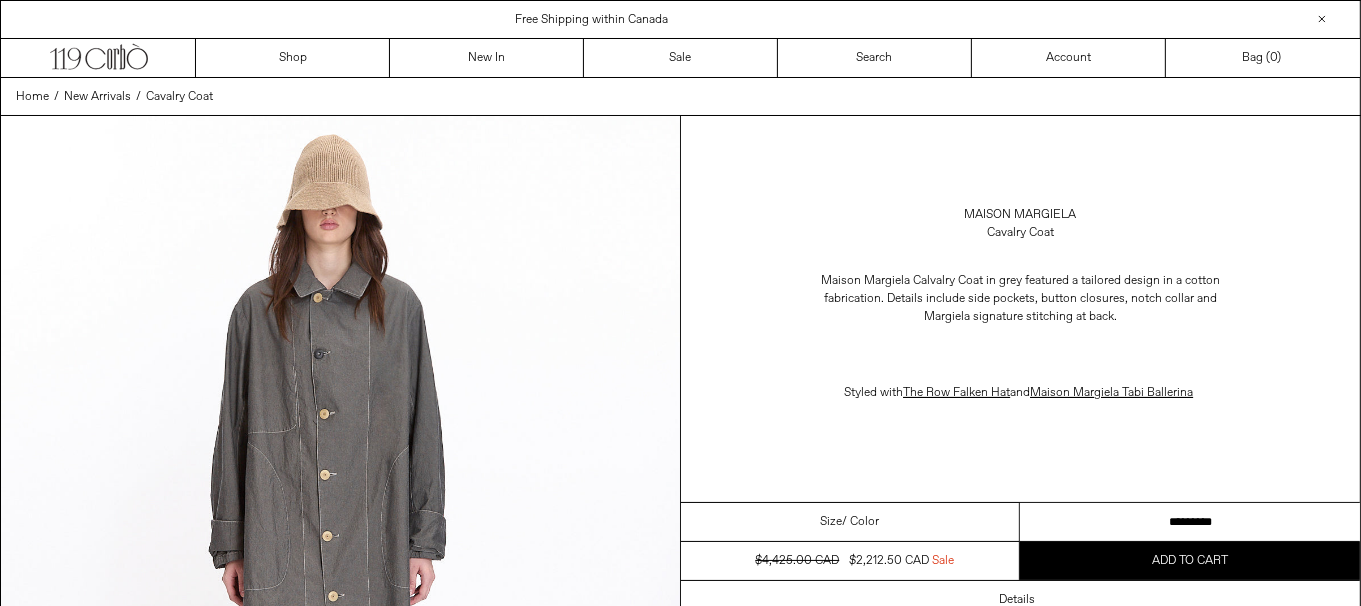drag, startPoint x: 1228, startPoint y: 516, endPoint x: 1335, endPoint y: 519, distance: 107.042046 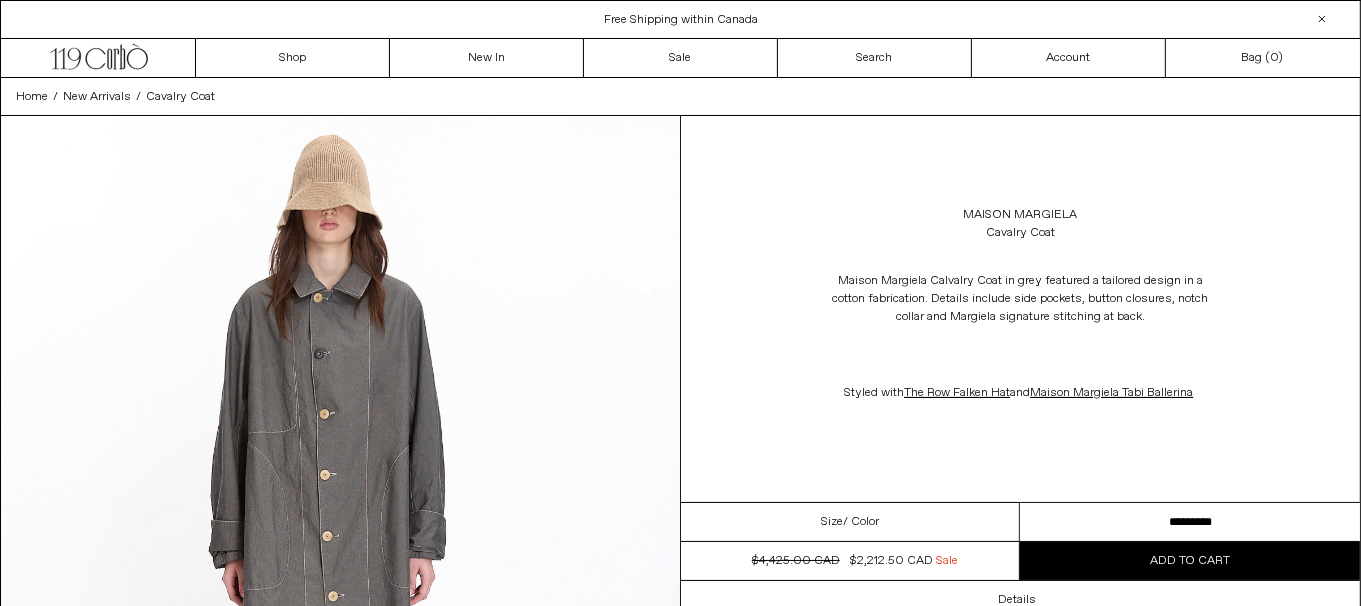 scroll, scrollTop: 0, scrollLeft: 0, axis: both 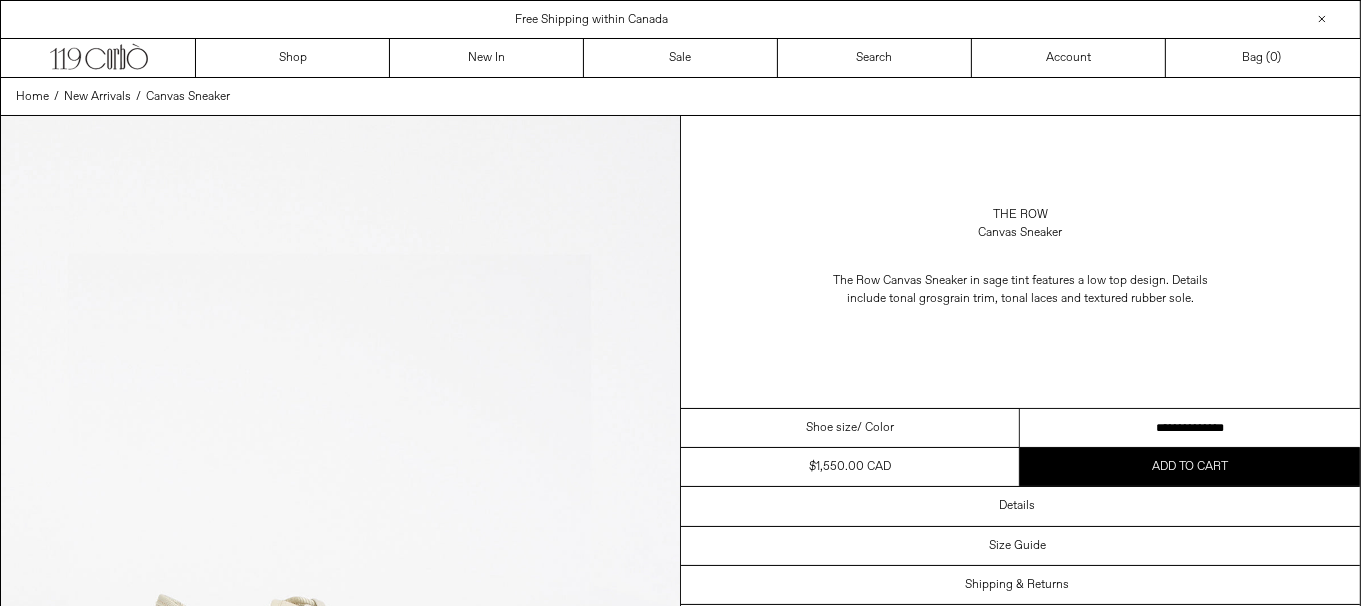 click on "**********" at bounding box center [1190, 428] 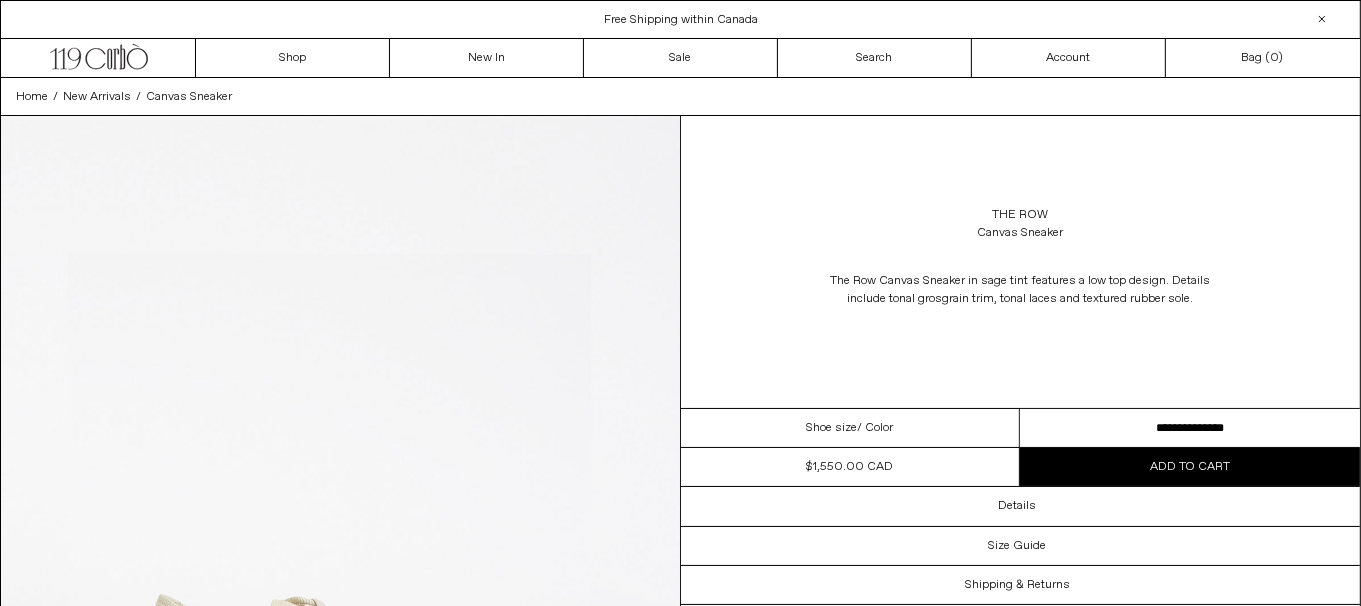 scroll, scrollTop: 0, scrollLeft: 0, axis: both 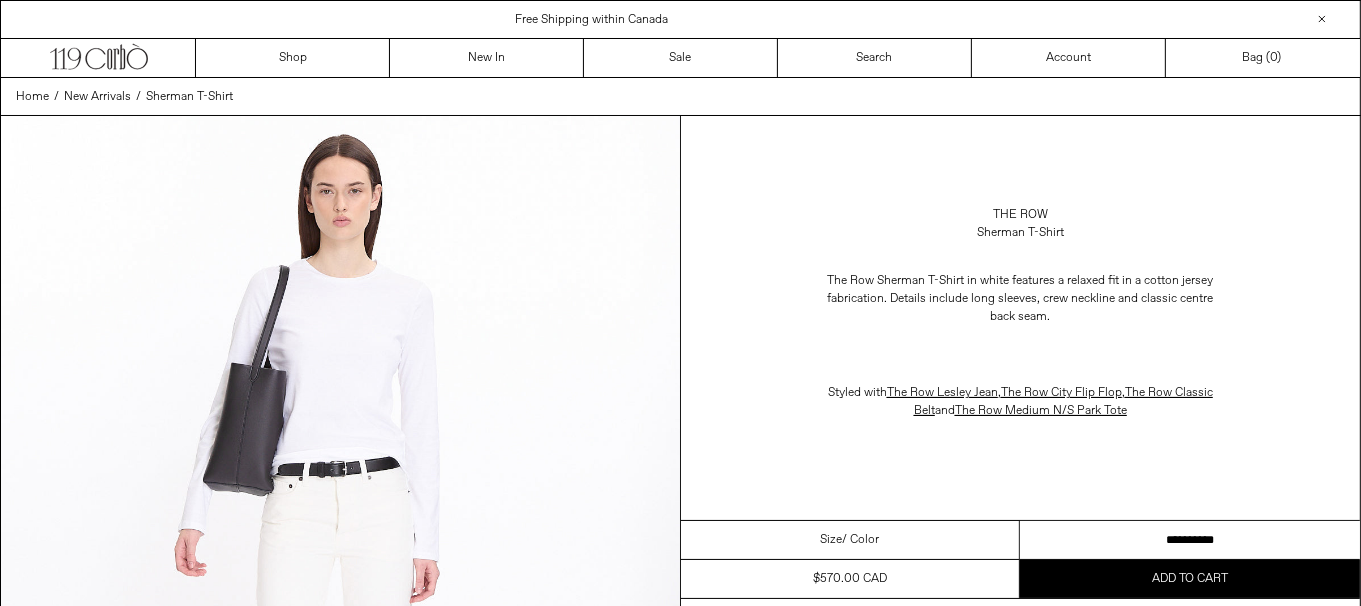 click on "**********" at bounding box center [1190, 540] 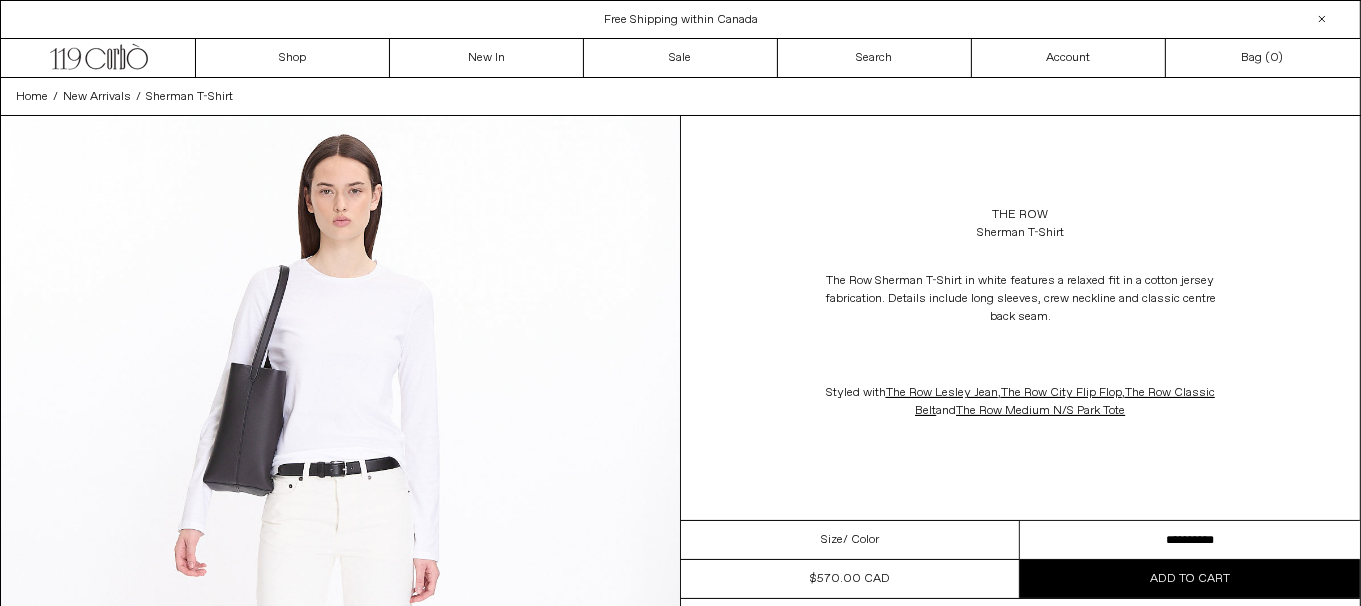 scroll, scrollTop: 0, scrollLeft: 0, axis: both 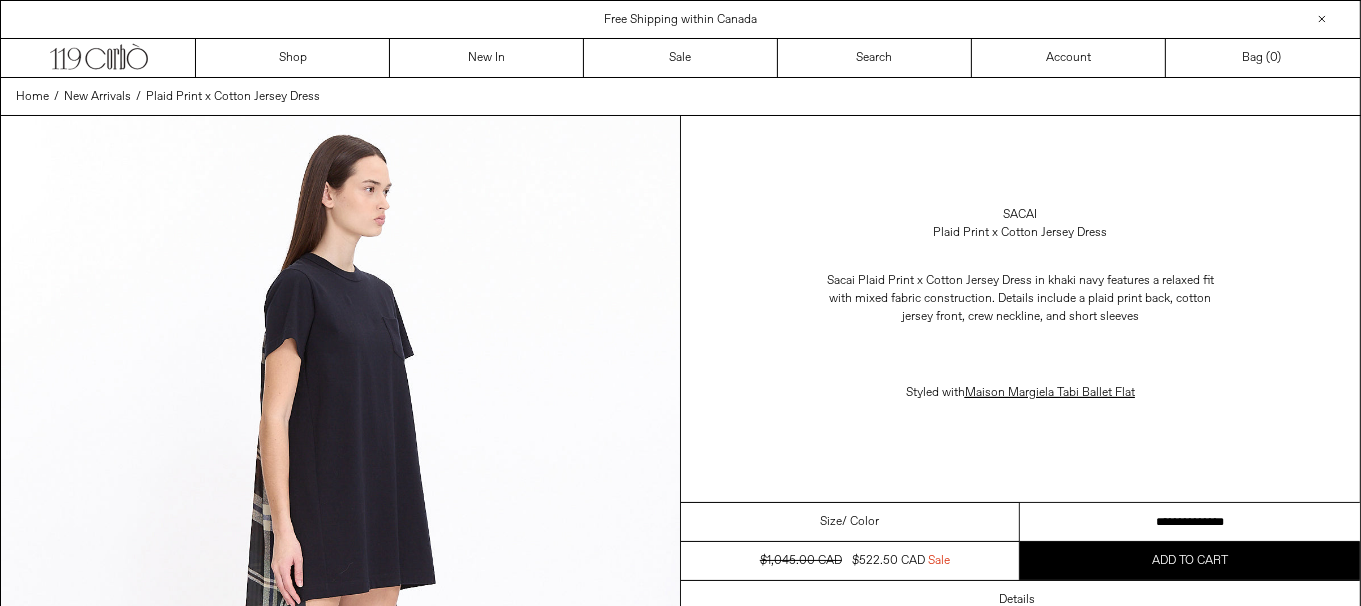 drag, startPoint x: 1233, startPoint y: 518, endPoint x: 1344, endPoint y: 513, distance: 111.11256 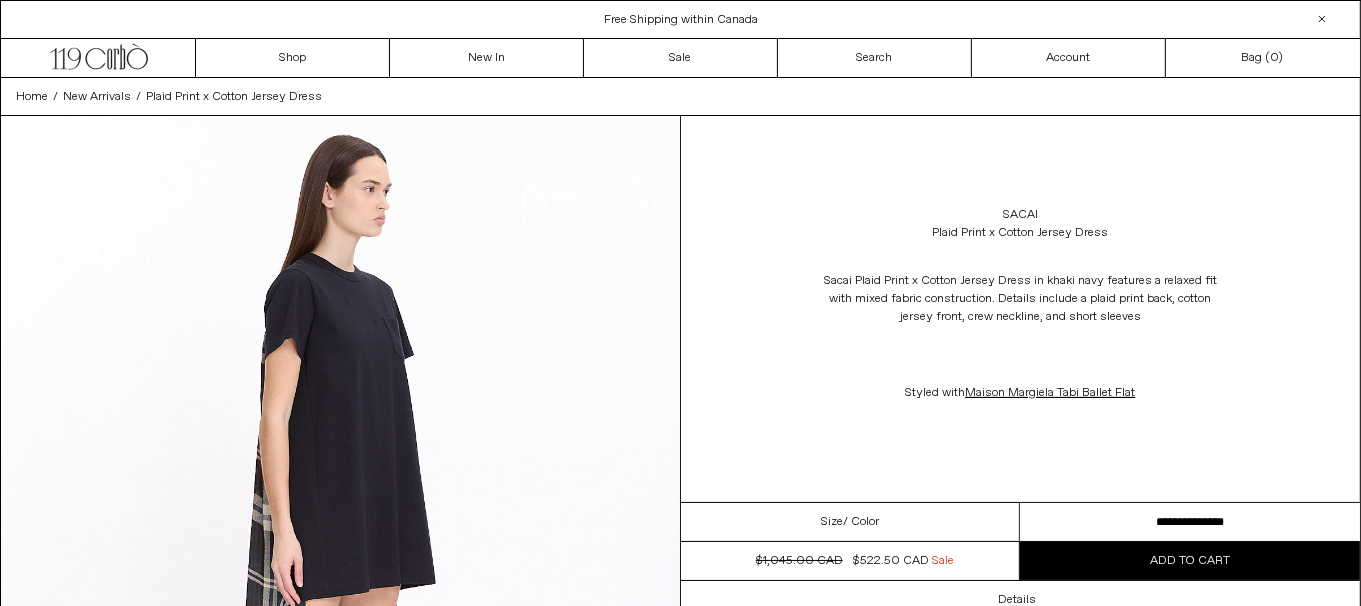 scroll, scrollTop: 0, scrollLeft: 0, axis: both 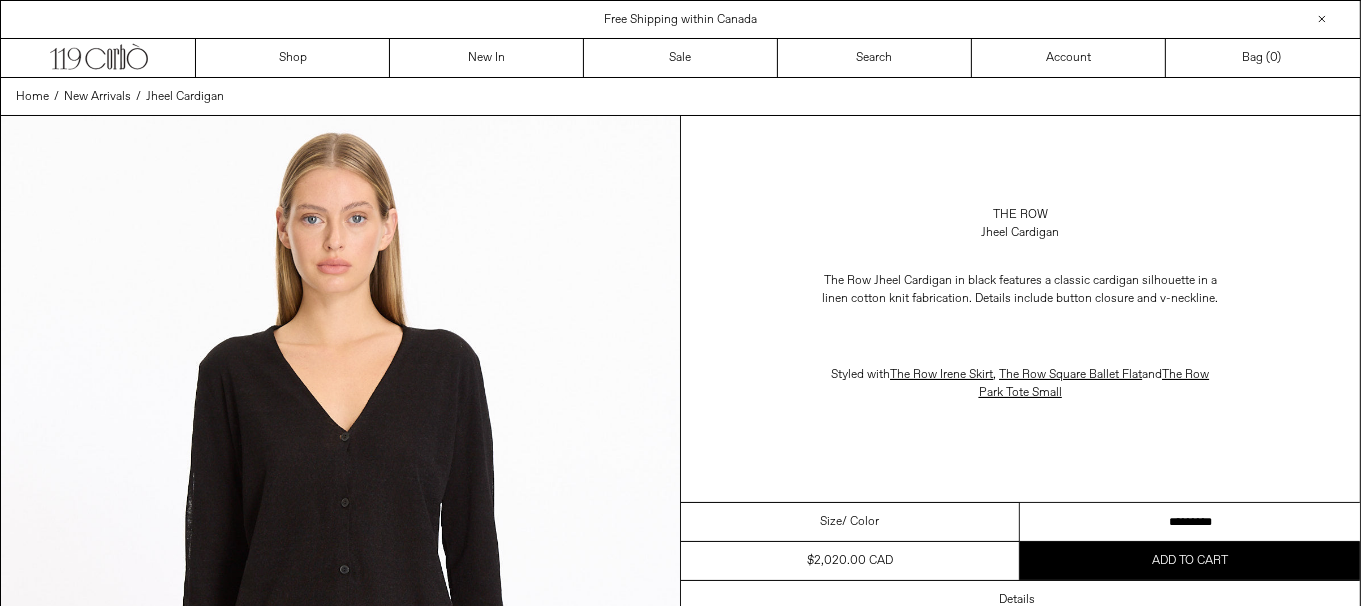 drag, startPoint x: 1209, startPoint y: 513, endPoint x: 1374, endPoint y: 518, distance: 165.07574 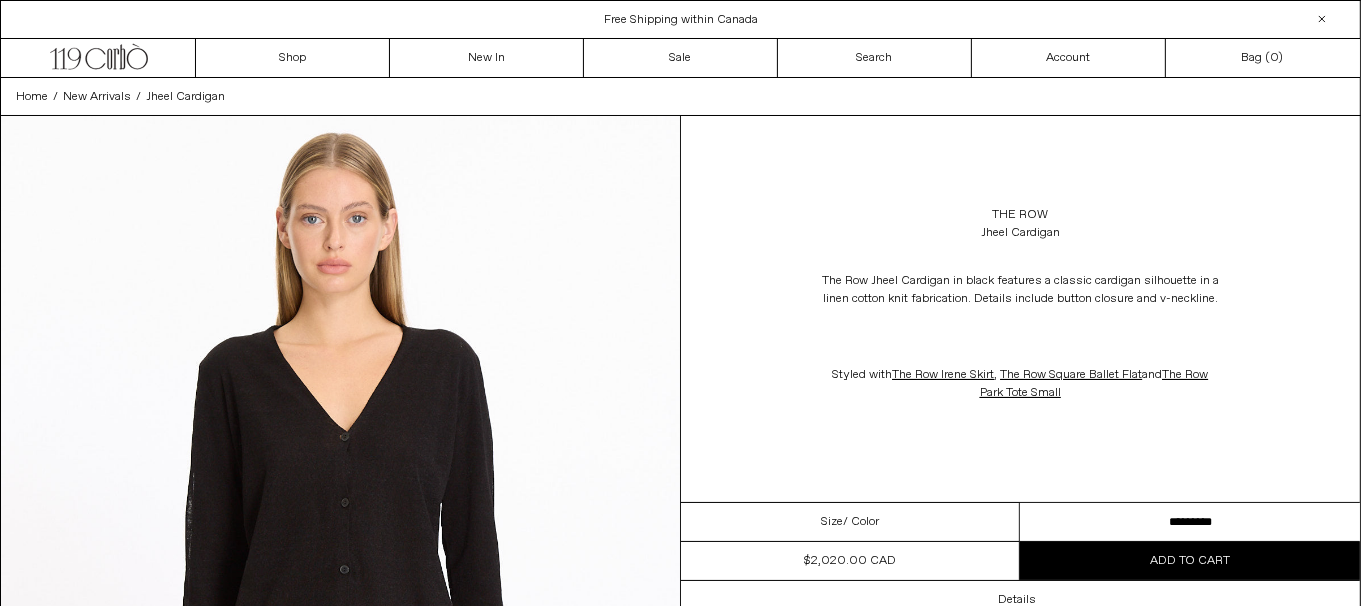 scroll, scrollTop: 0, scrollLeft: 0, axis: both 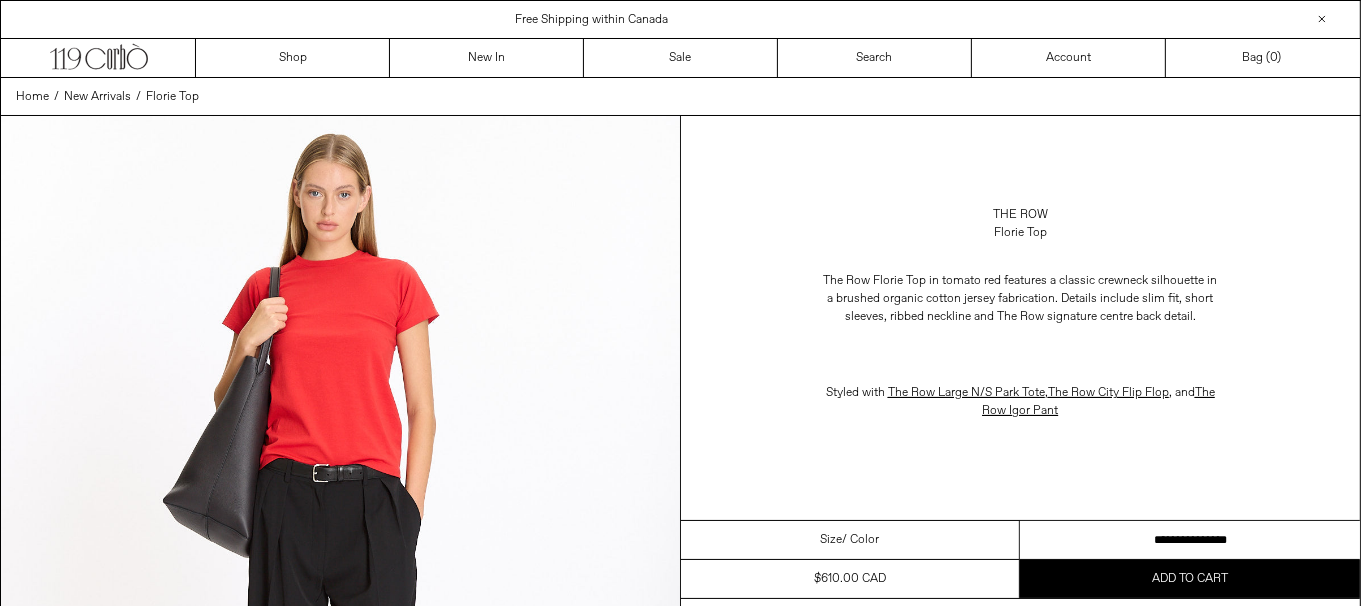 drag, startPoint x: 1104, startPoint y: 536, endPoint x: 1121, endPoint y: 533, distance: 17.262676 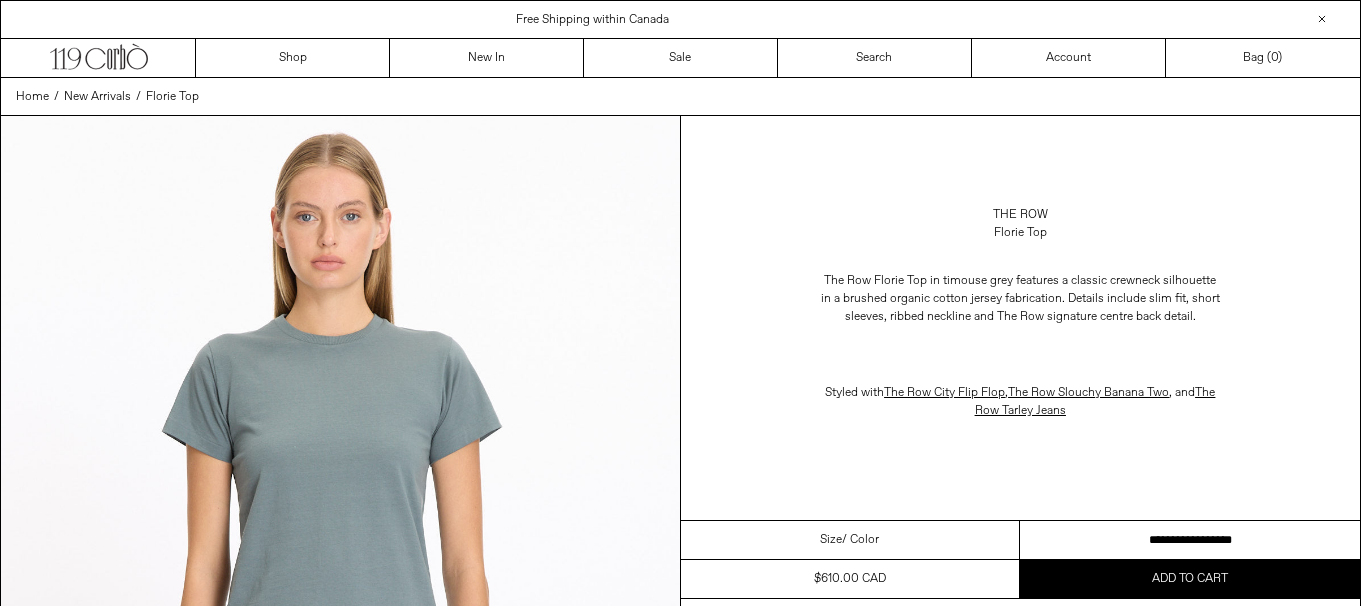 scroll, scrollTop: 0, scrollLeft: 0, axis: both 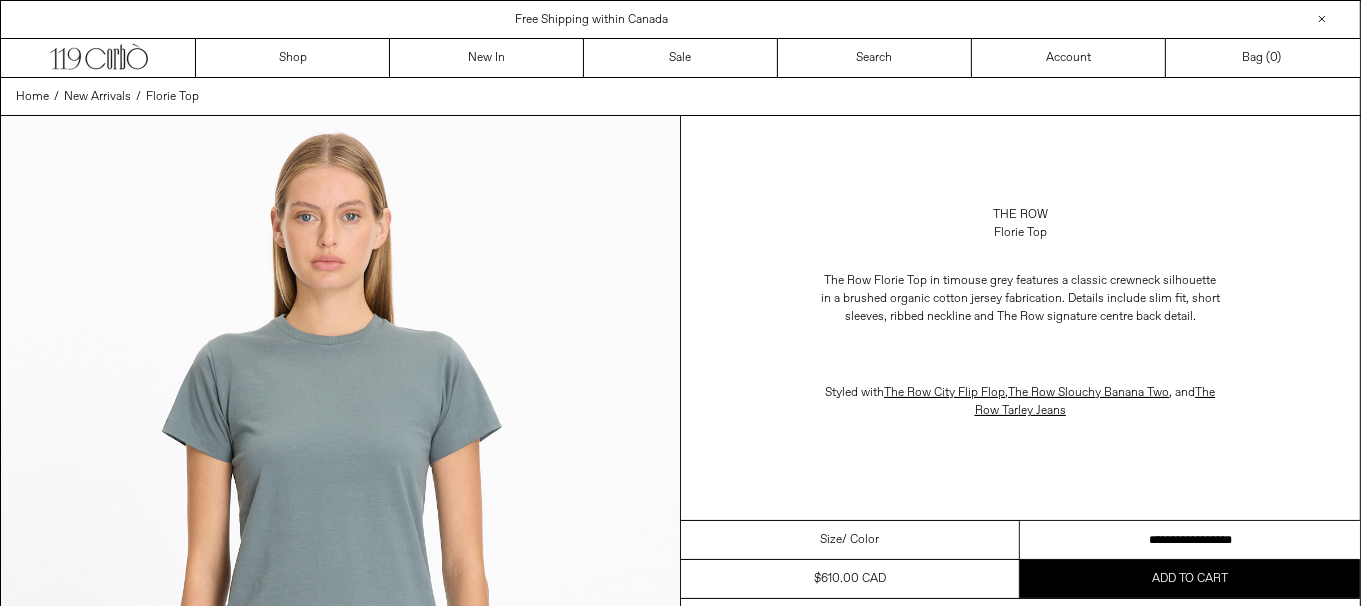 click on "**********" at bounding box center (1190, 540) 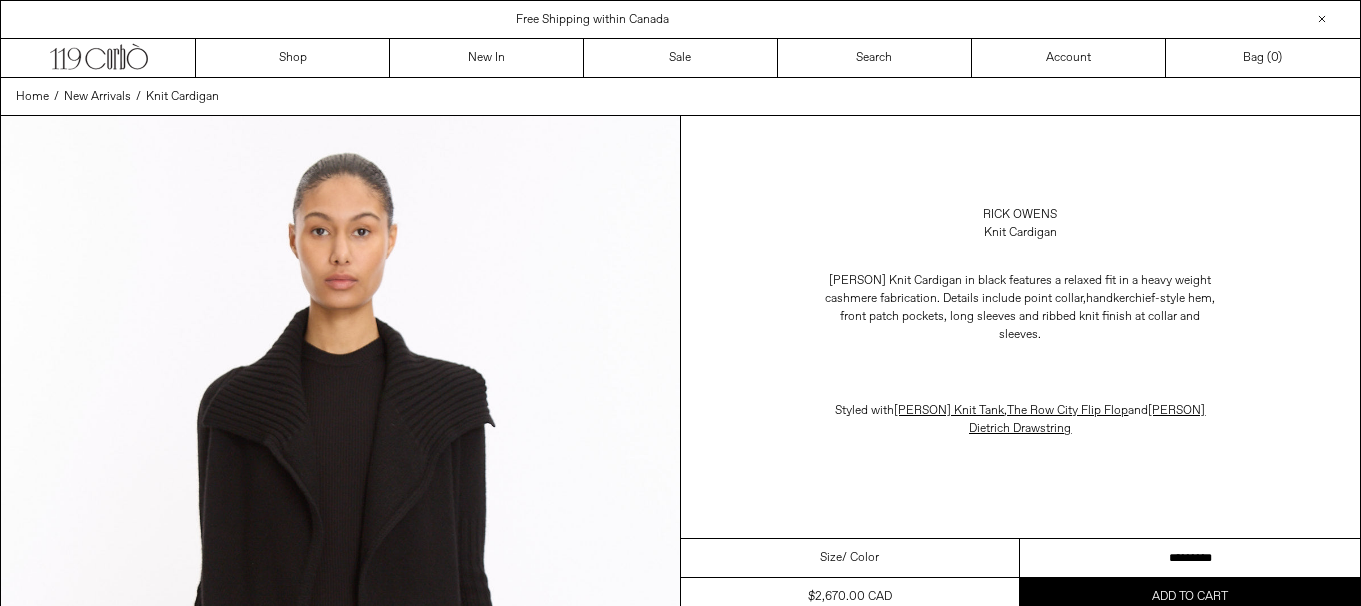 scroll, scrollTop: 0, scrollLeft: 0, axis: both 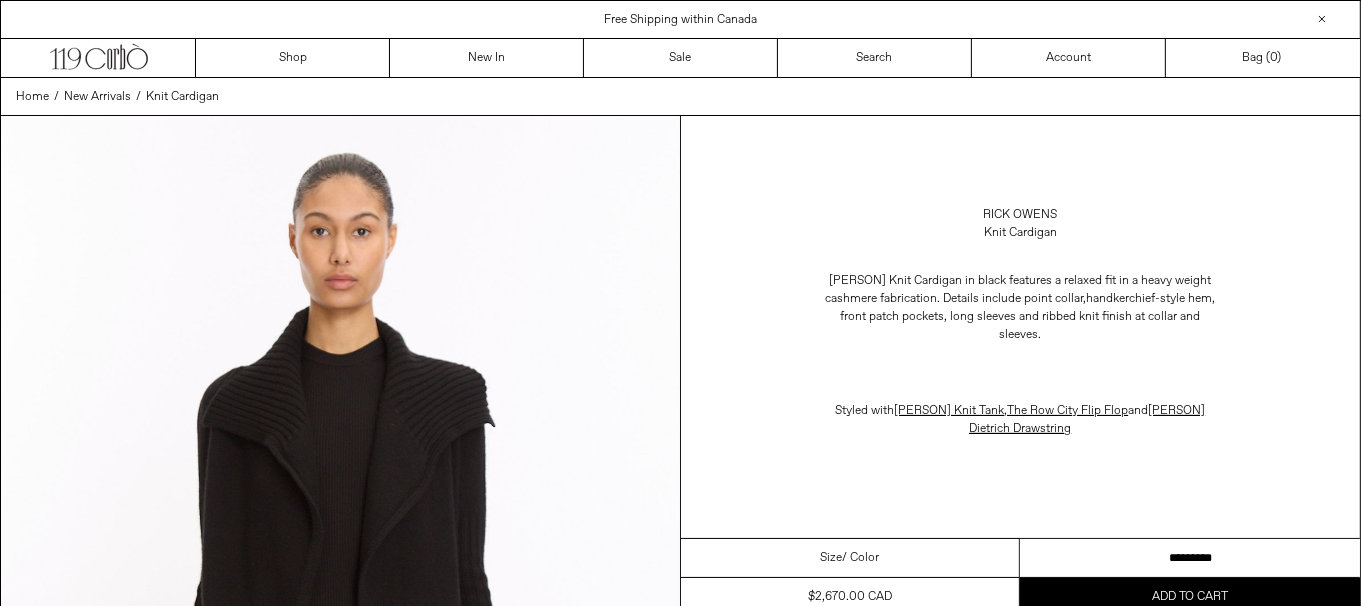 click on "**********" at bounding box center [1190, 558] 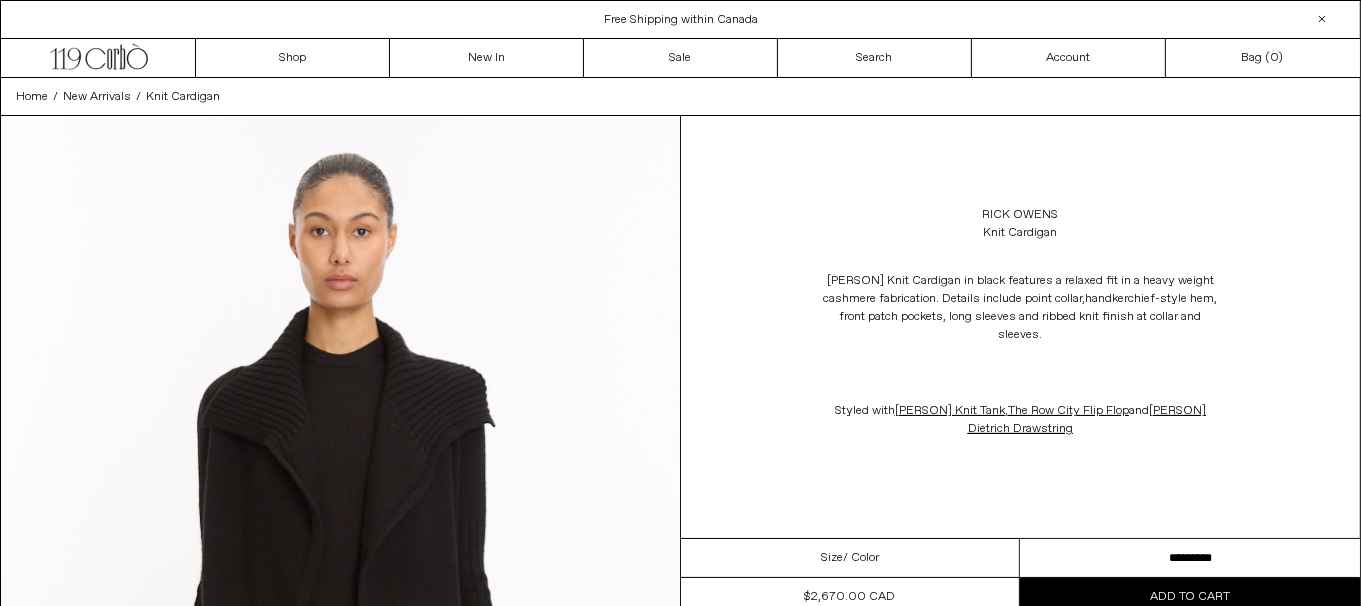 scroll, scrollTop: 0, scrollLeft: 0, axis: both 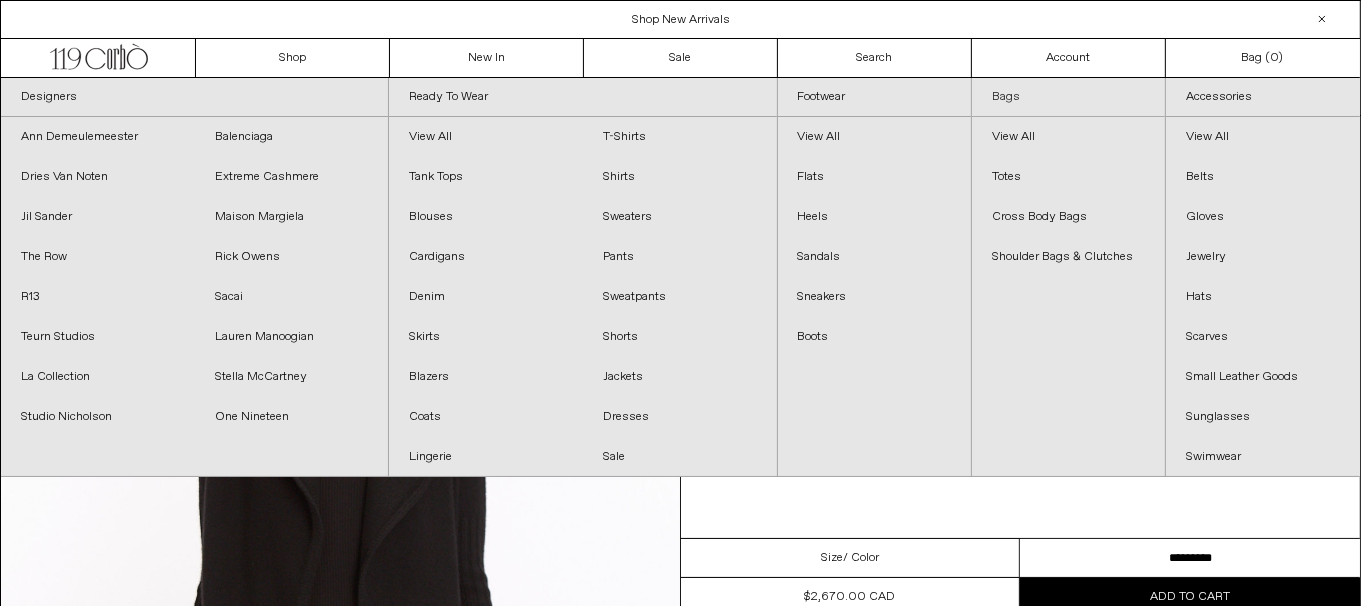 click on "Bags" at bounding box center [1068, 97] 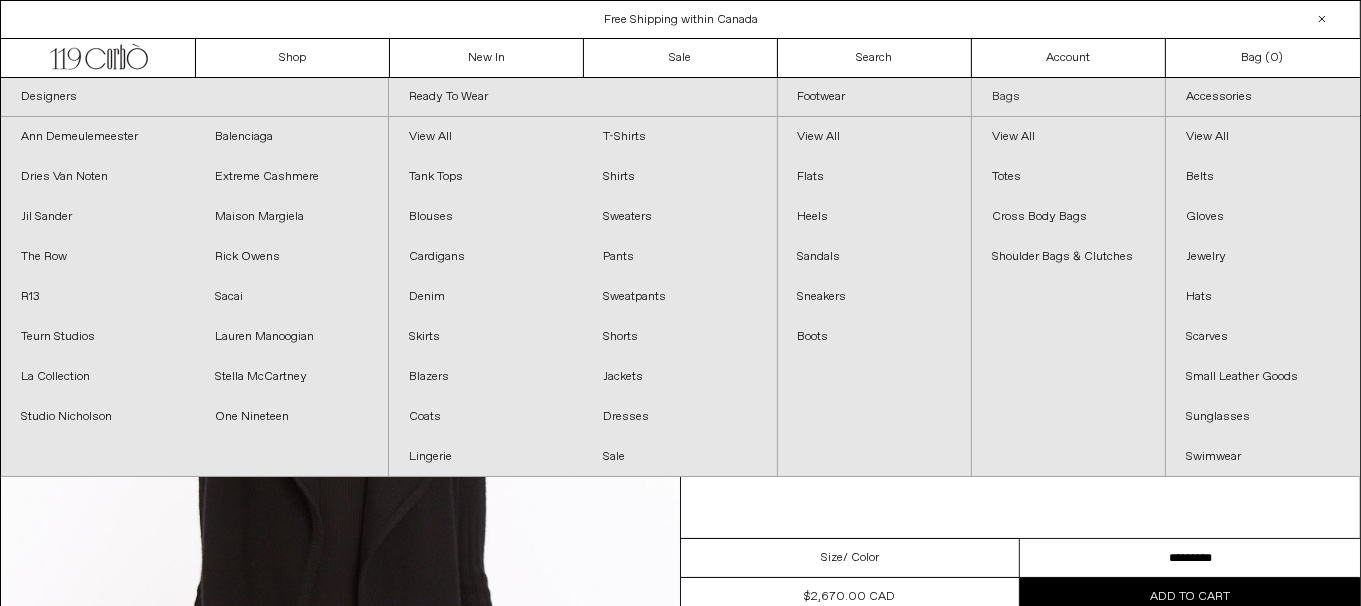 click on "Bags" at bounding box center [1068, 97] 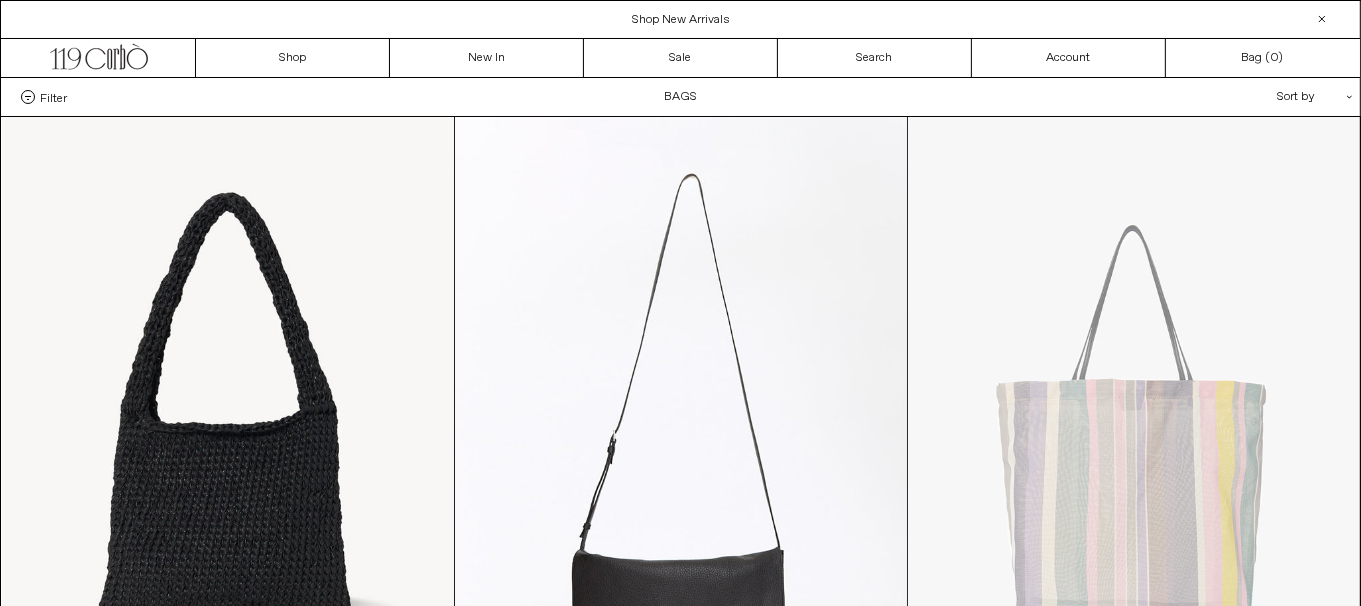 scroll, scrollTop: 0, scrollLeft: 0, axis: both 